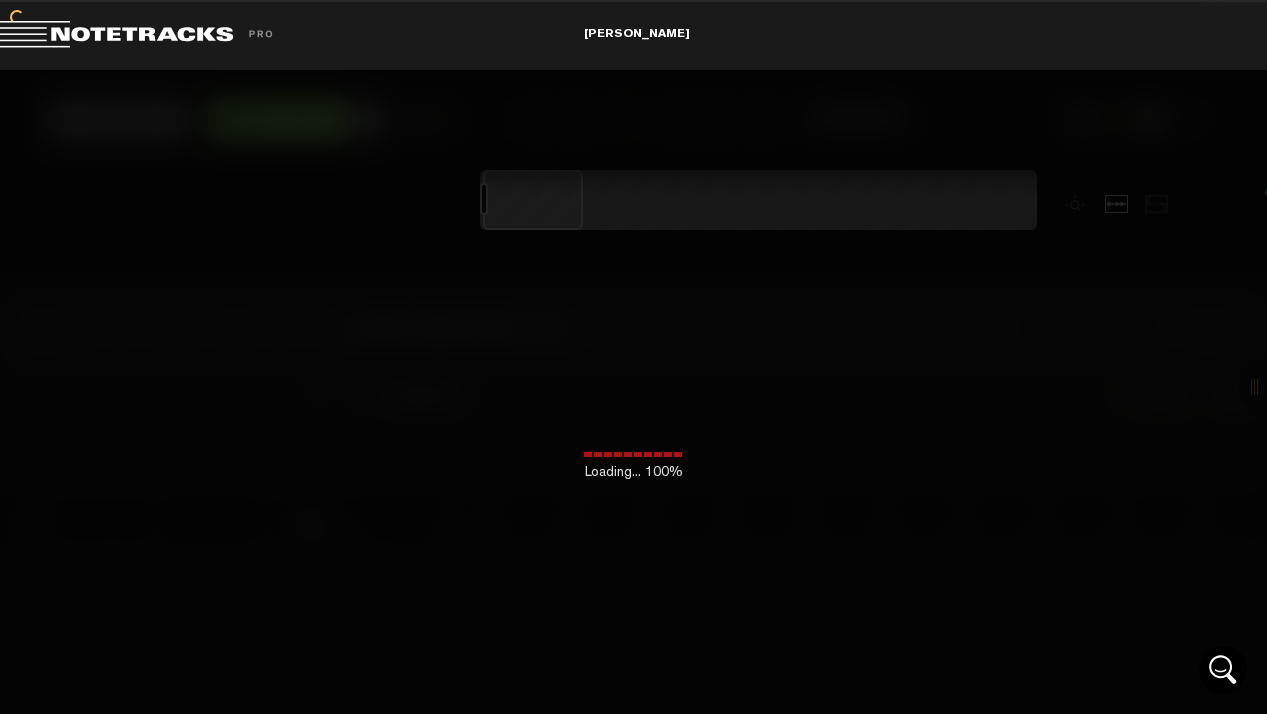 scroll, scrollTop: 0, scrollLeft: 0, axis: both 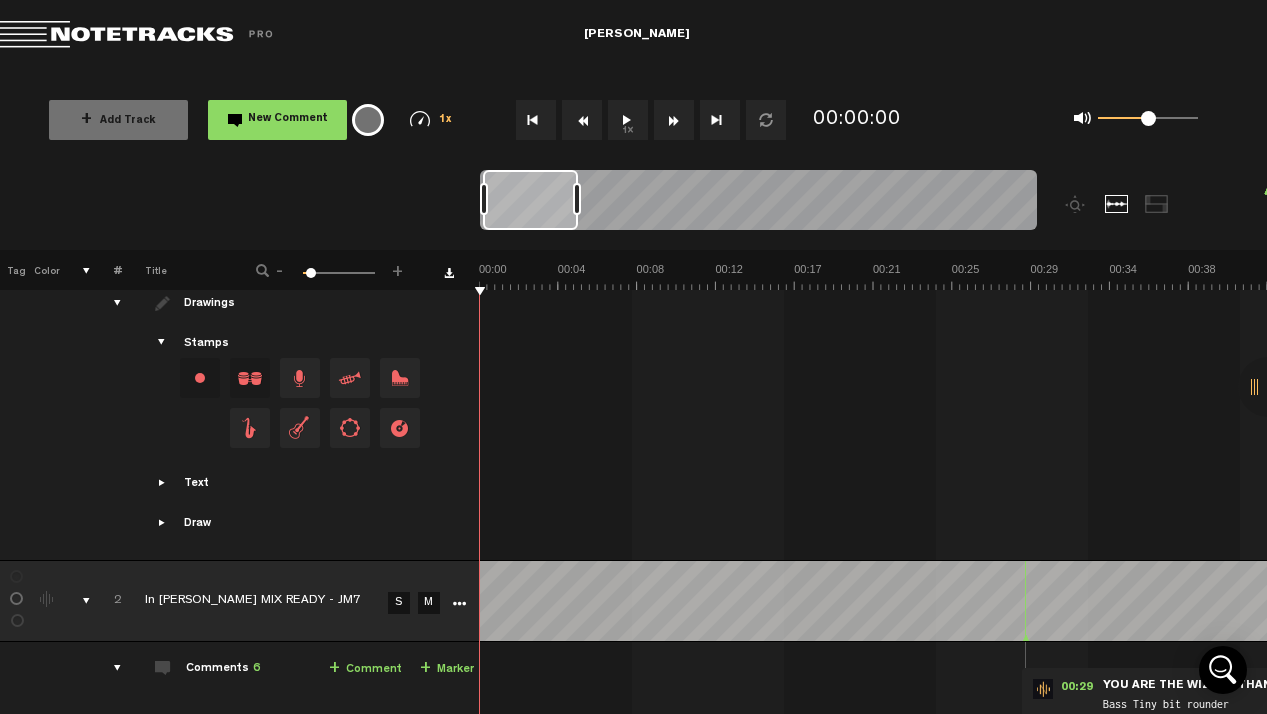 click on "S" at bounding box center [399, 603] 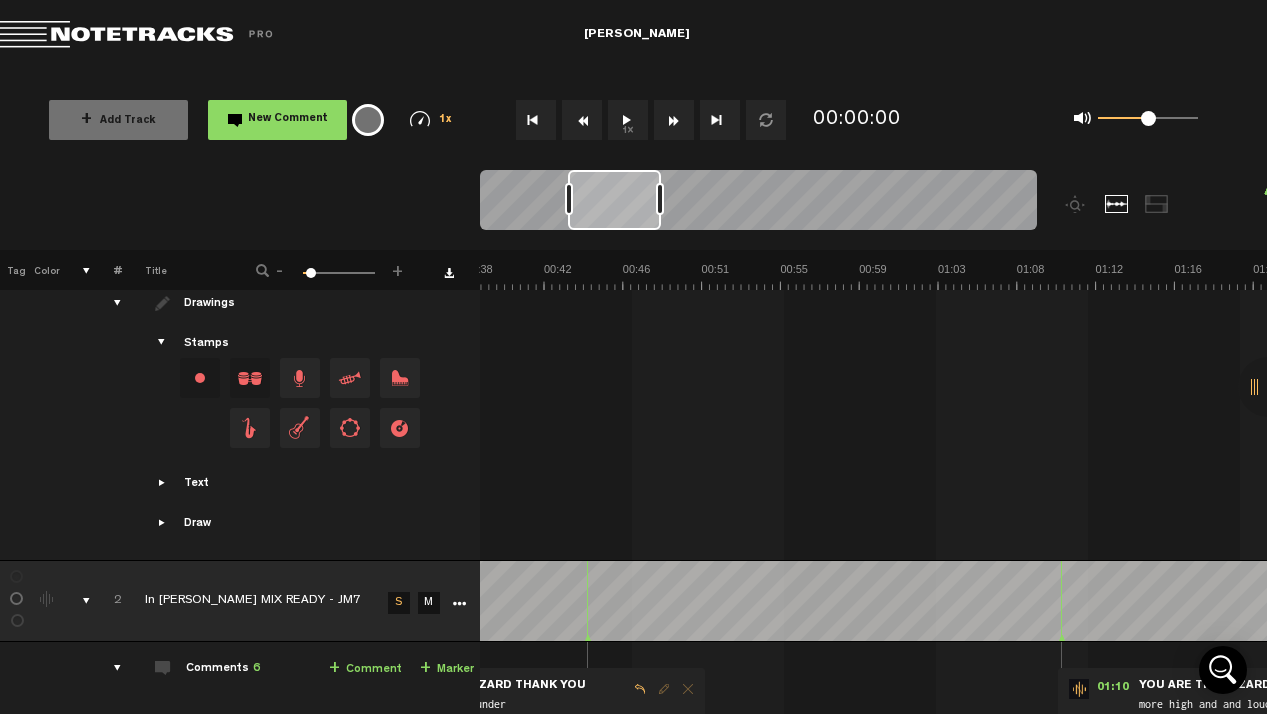 scroll, scrollTop: 0, scrollLeft: 723, axis: horizontal 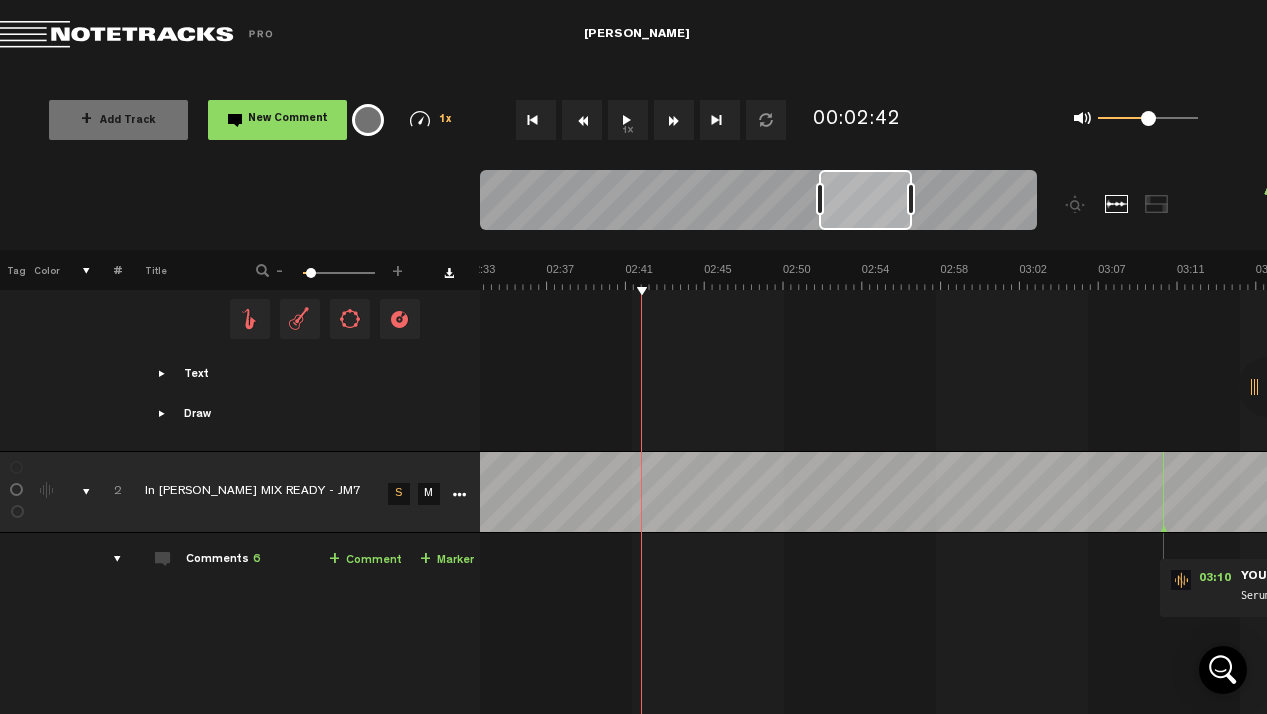 click on "1x" at bounding box center (628, 120) 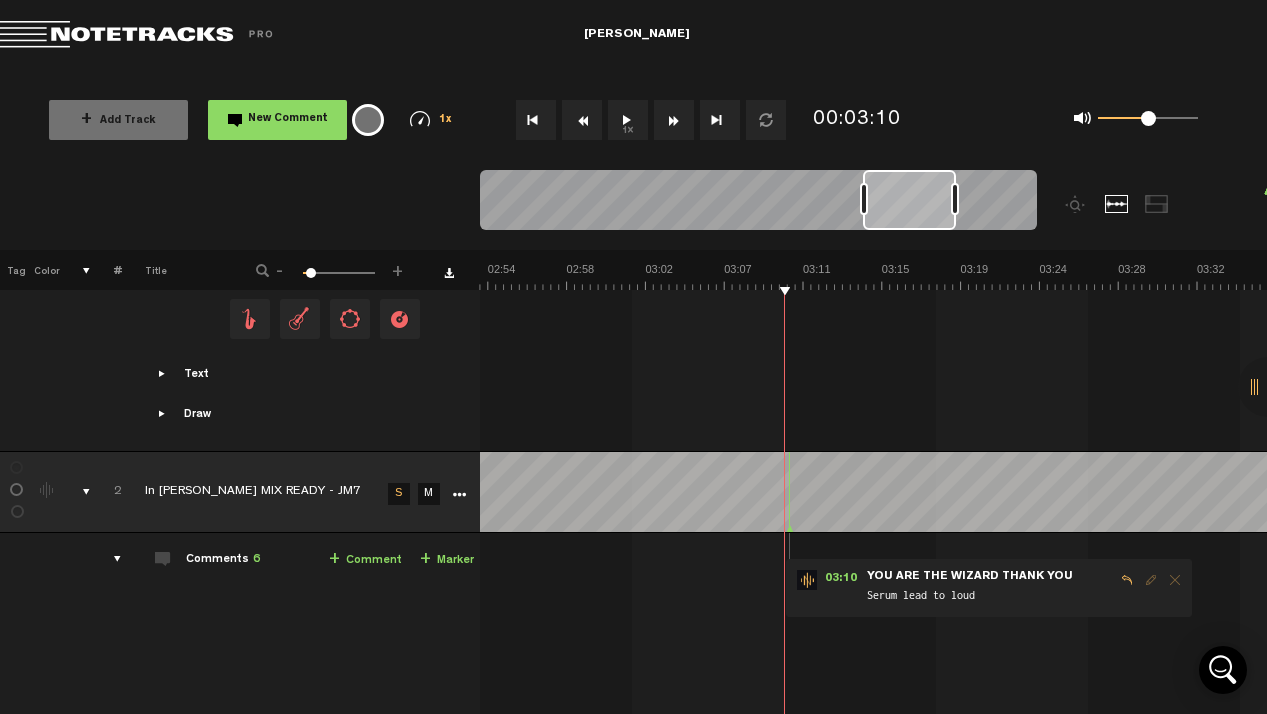 scroll, scrollTop: 0, scrollLeft: 3571, axis: horizontal 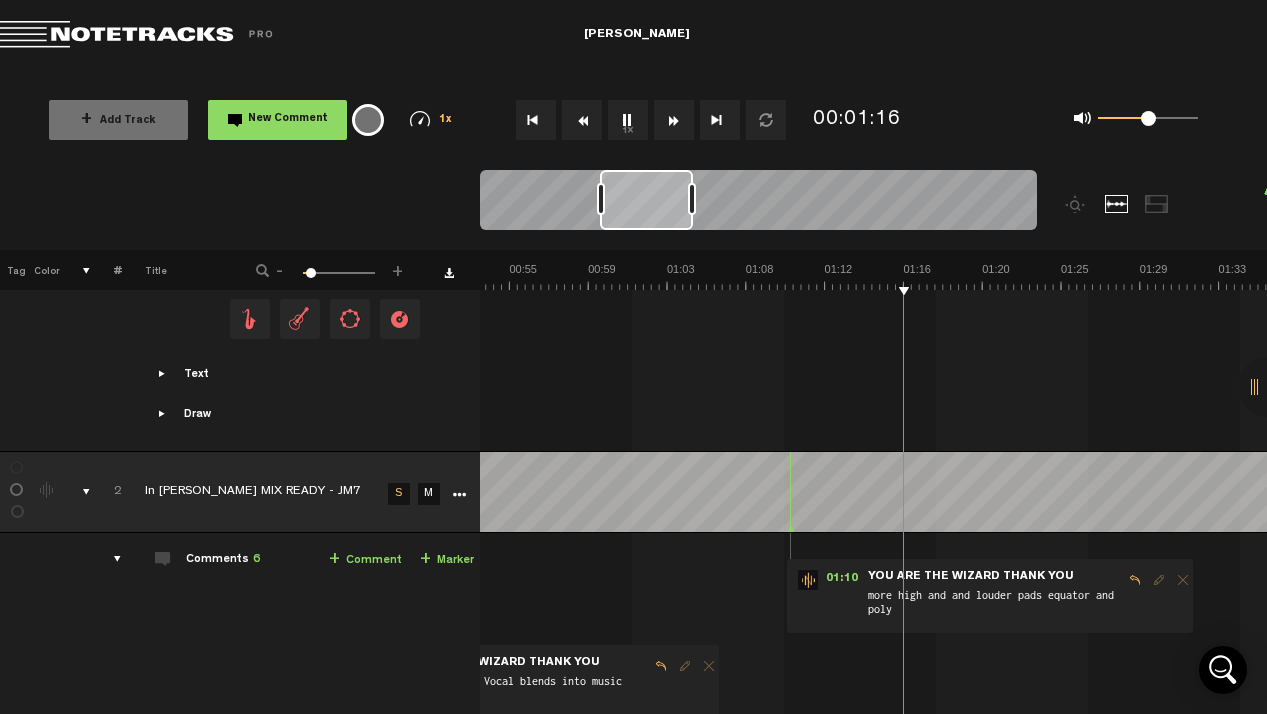 click at bounding box center (674, 120) 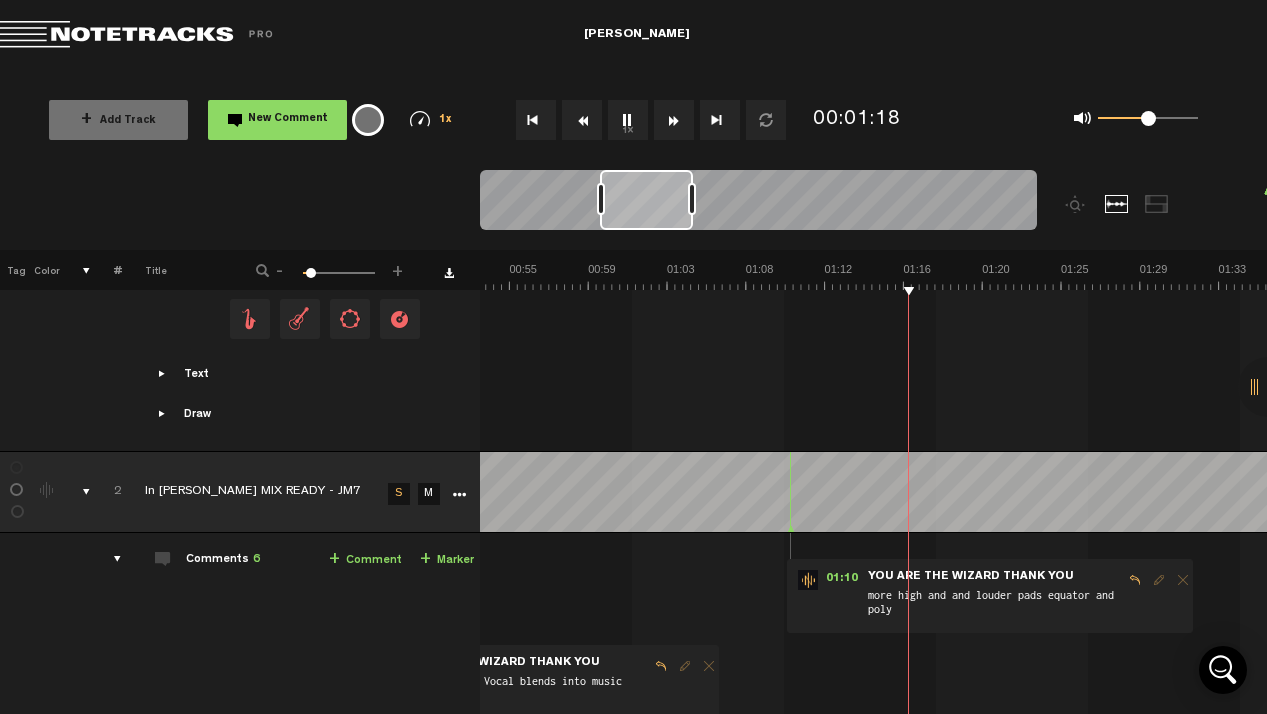 click at bounding box center [674, 120] 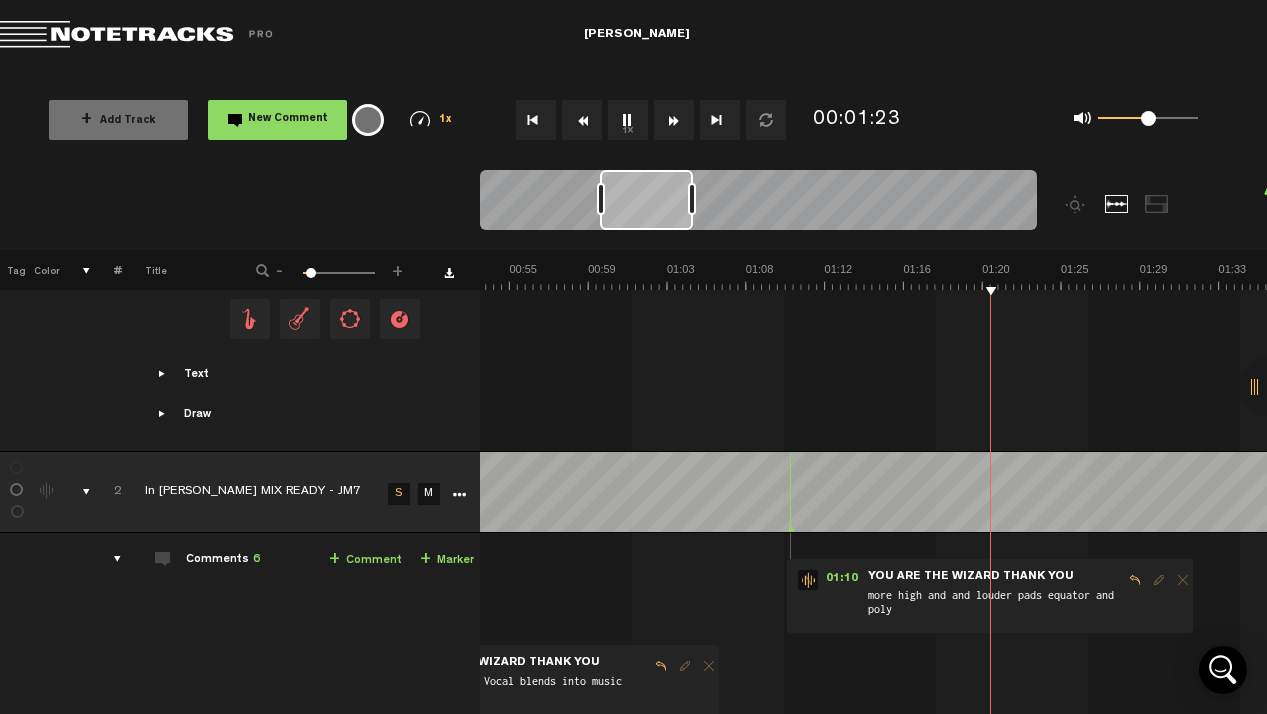 click at bounding box center [674, 120] 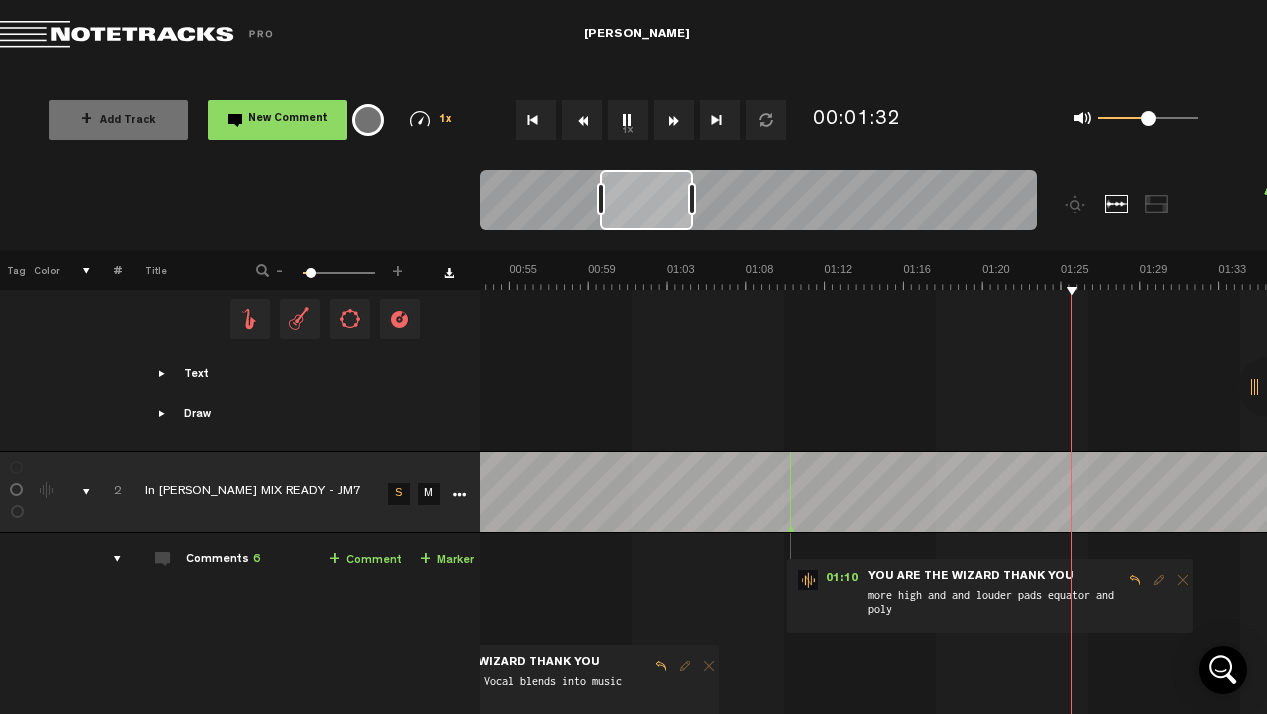 click at bounding box center (674, 120) 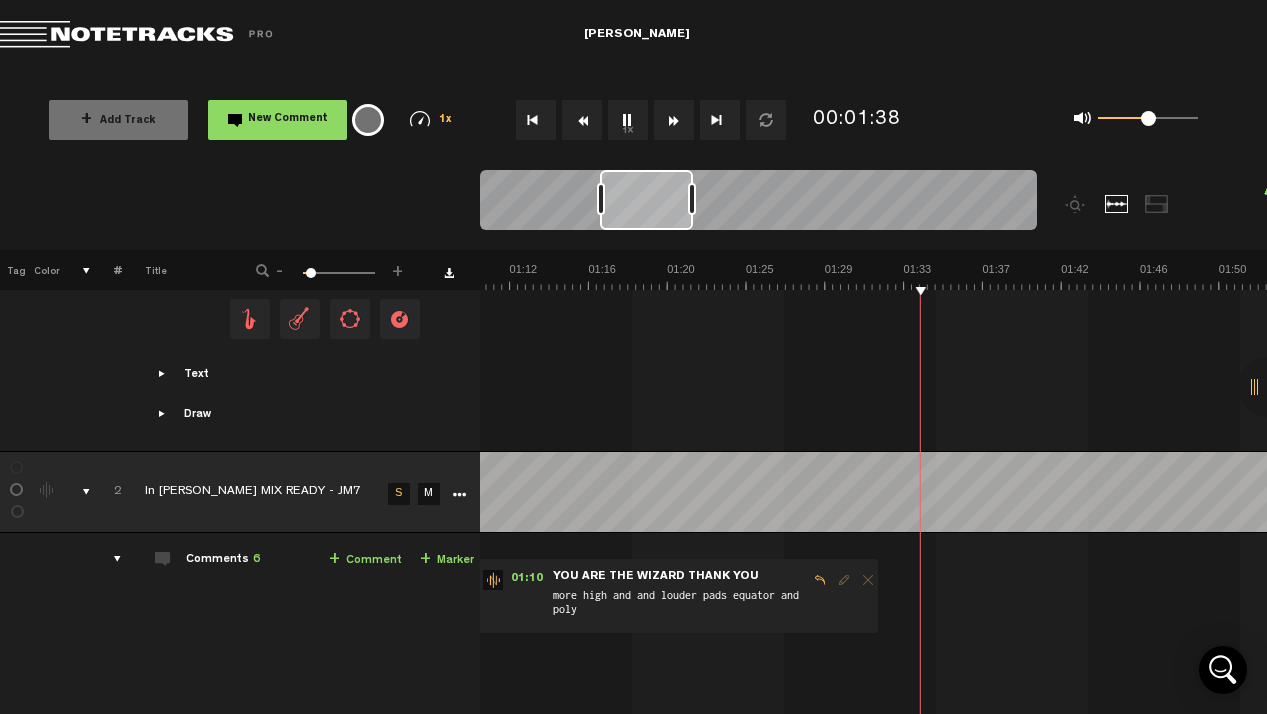 click at bounding box center [674, 120] 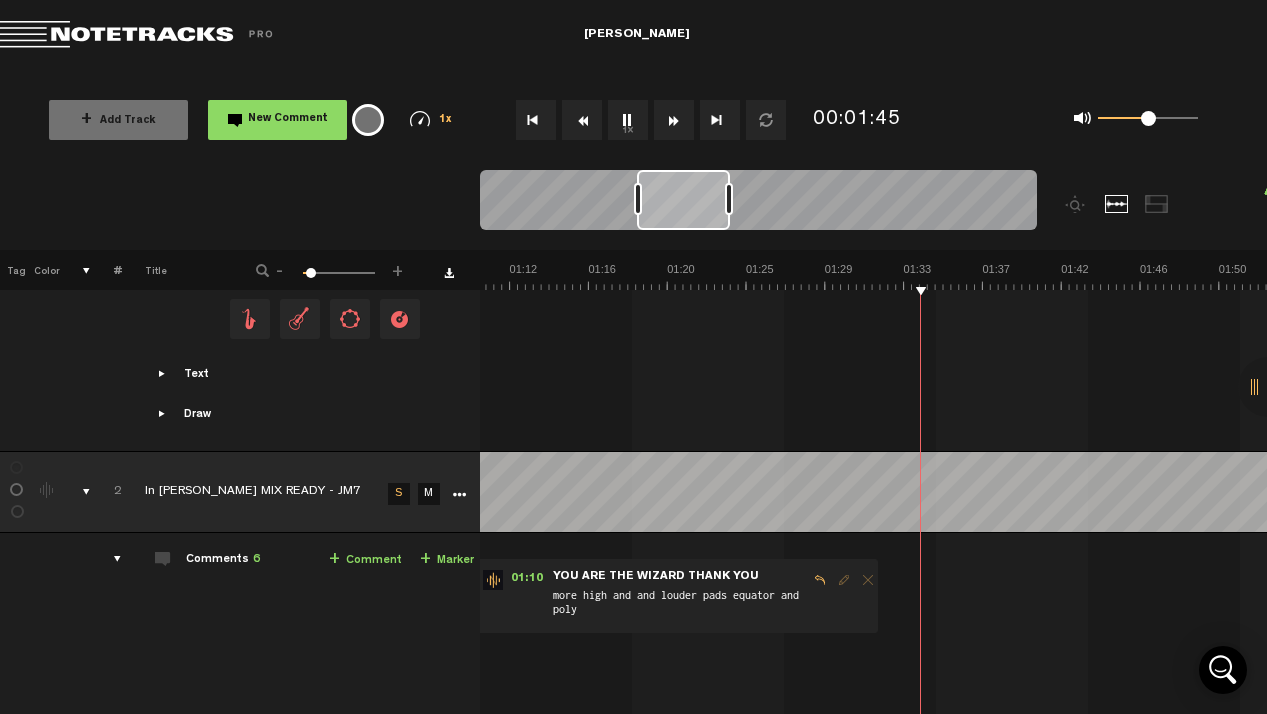 click at bounding box center [674, 120] 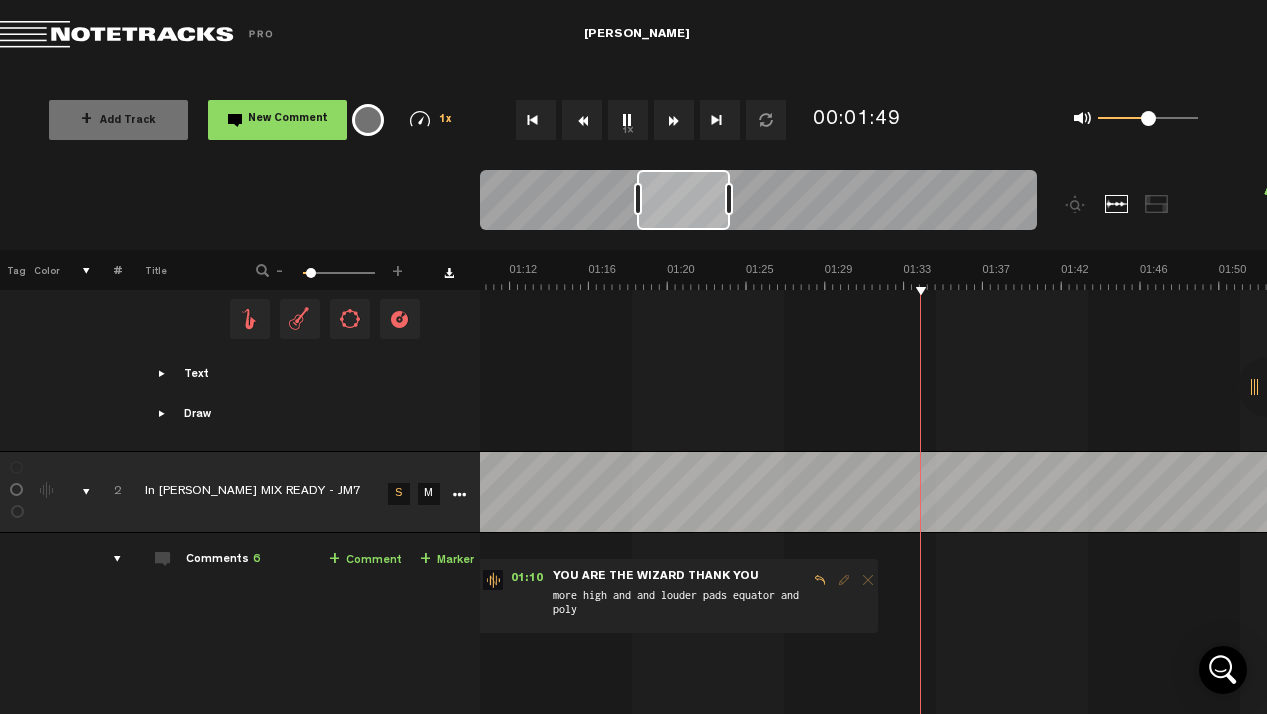 click at bounding box center (674, 120) 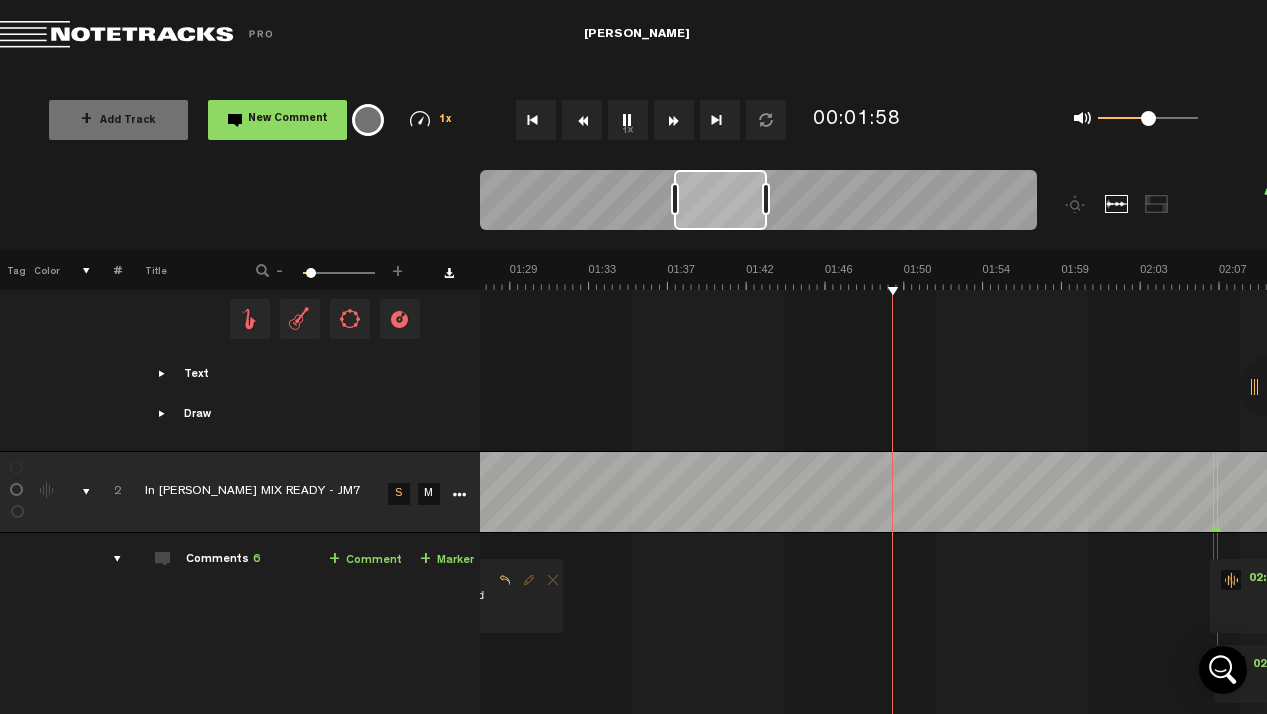 click at bounding box center (674, 120) 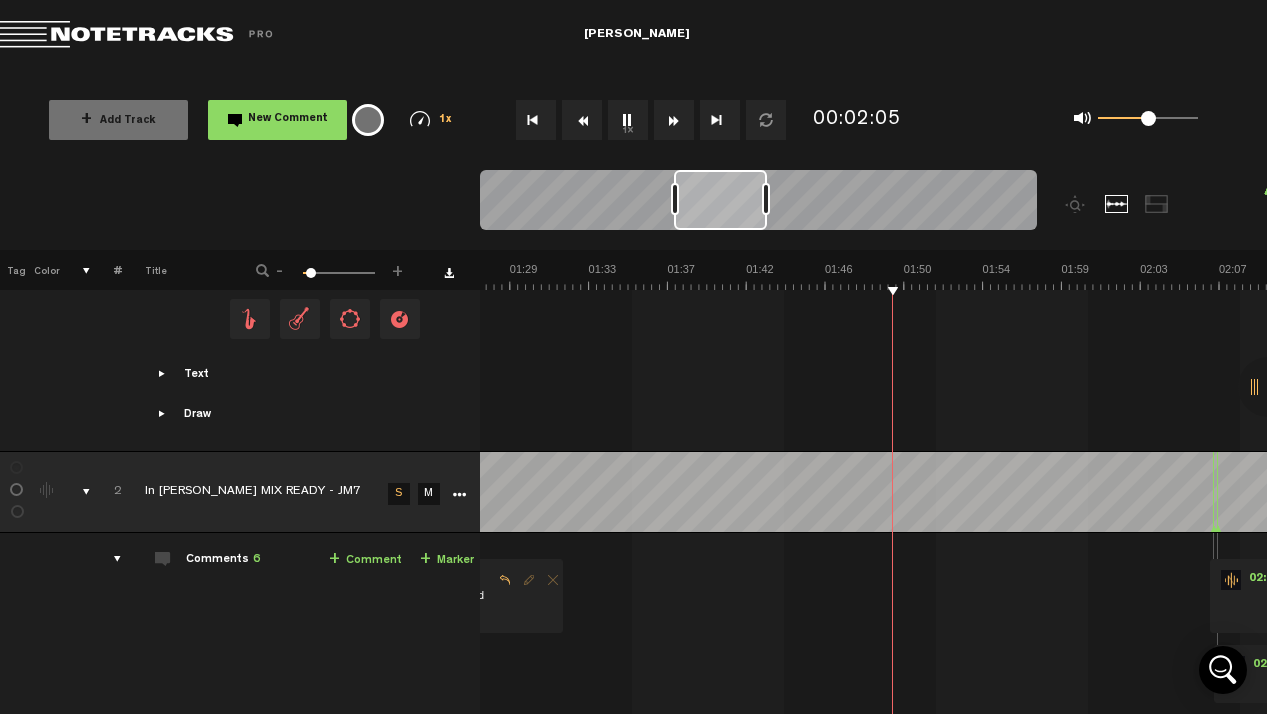click at bounding box center (674, 120) 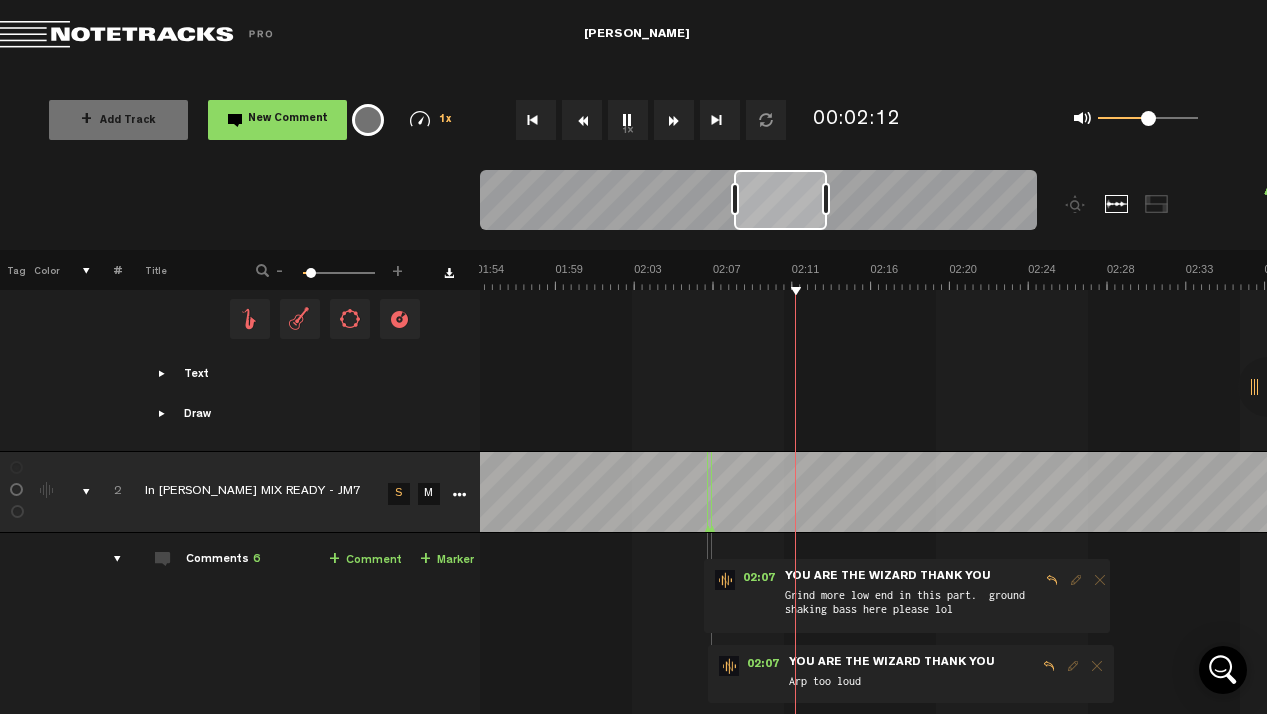 scroll, scrollTop: 0, scrollLeft: 2130, axis: horizontal 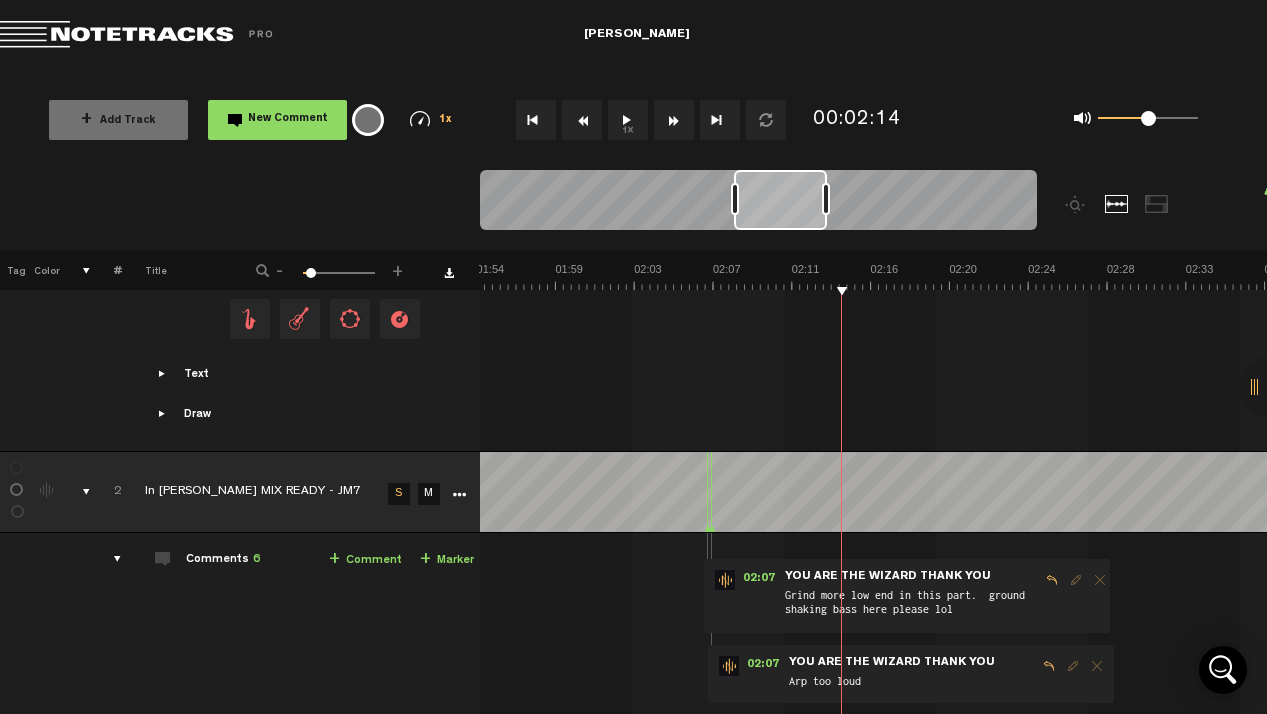 click at bounding box center (582, 120) 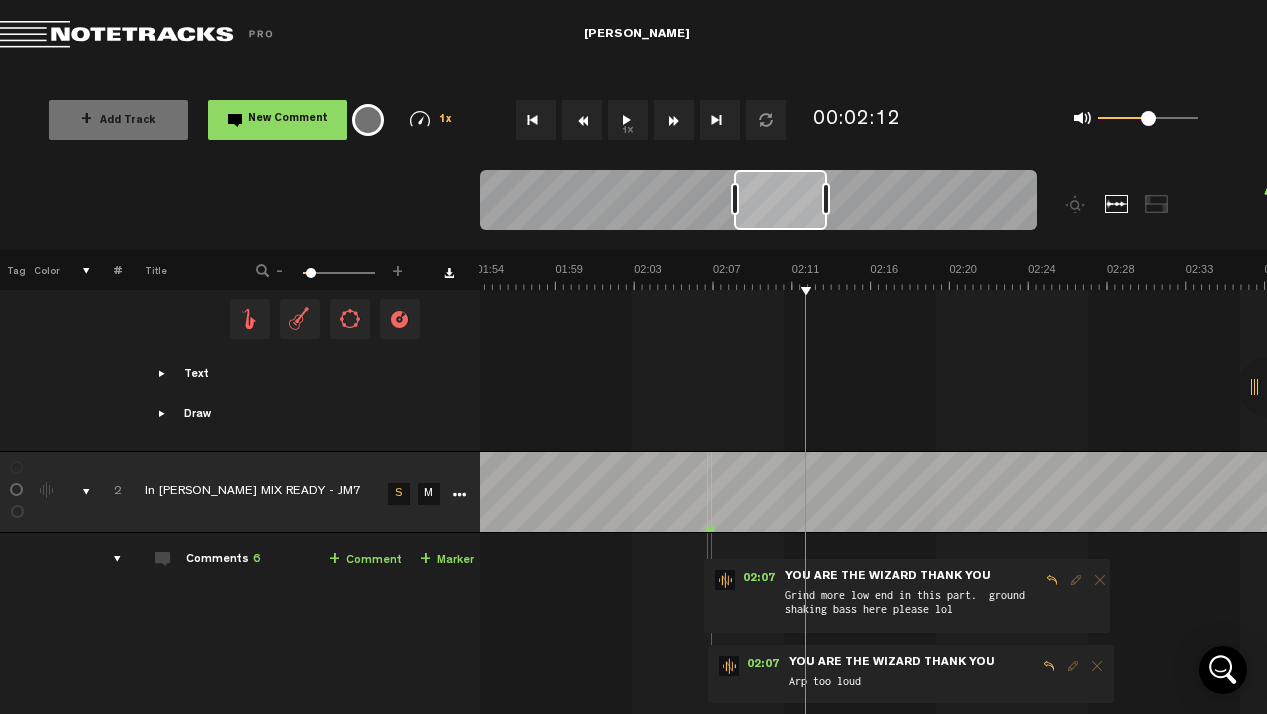 click at bounding box center [582, 120] 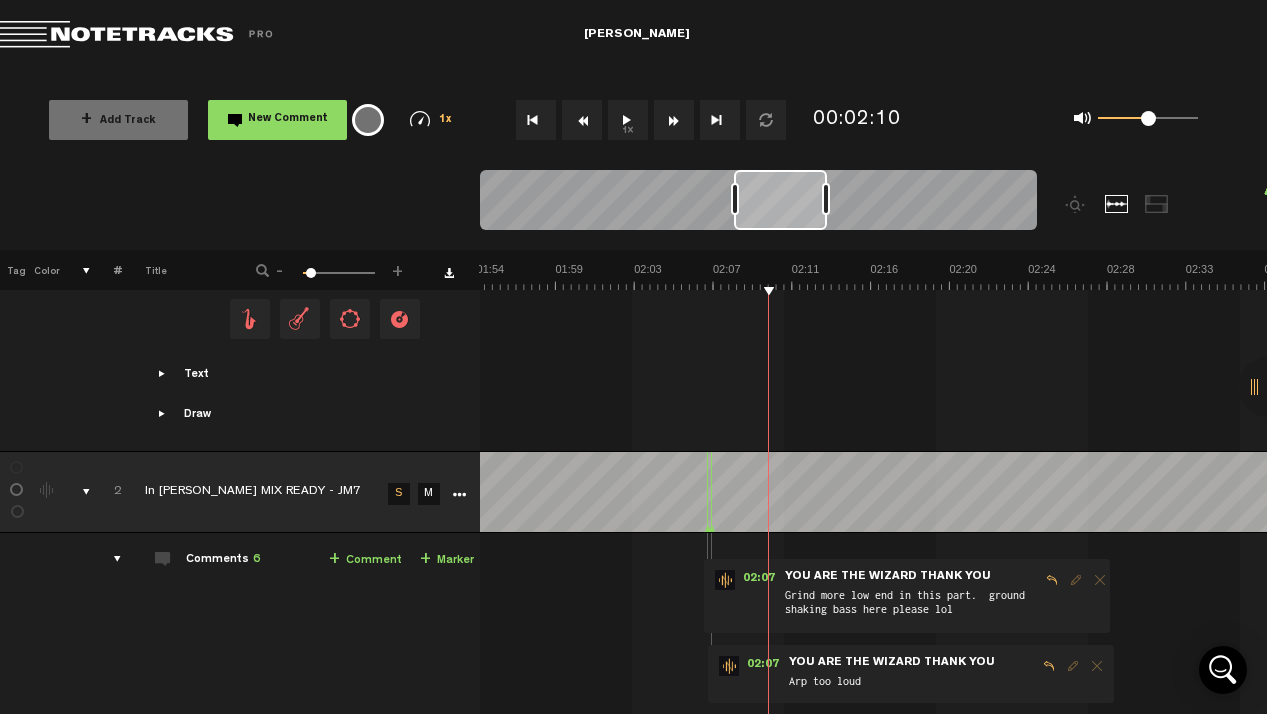 click at bounding box center [582, 120] 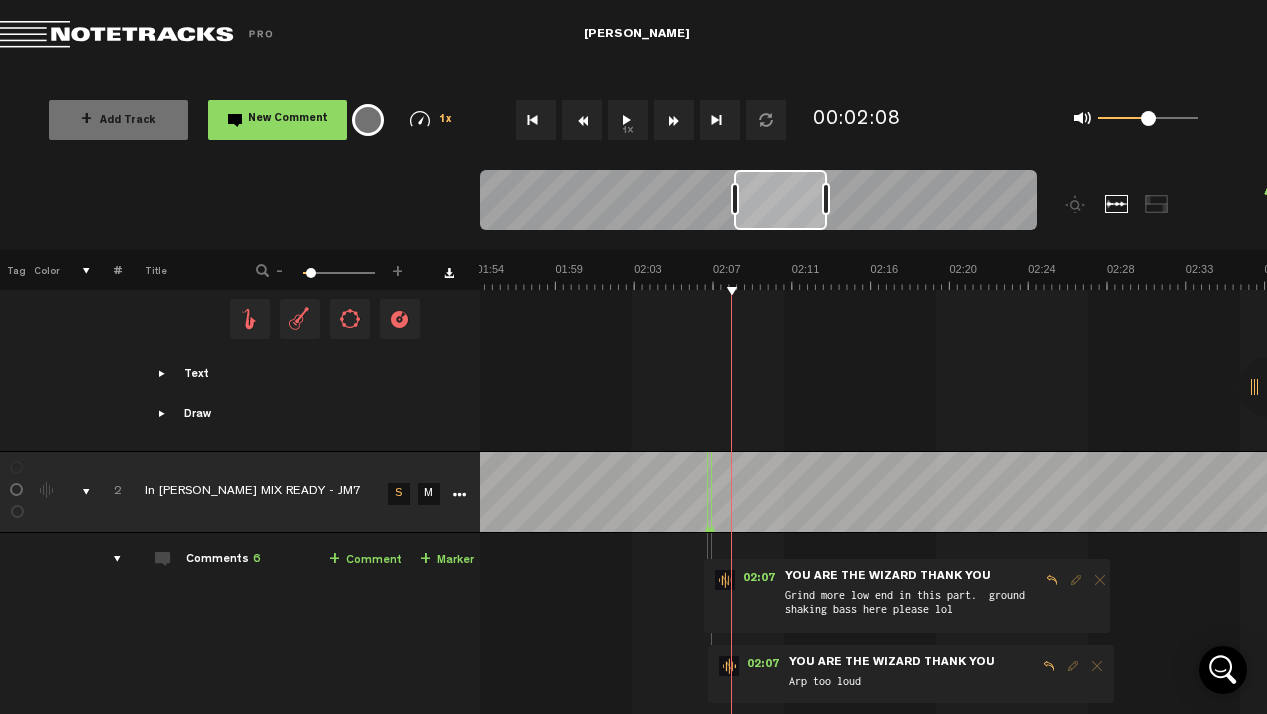 click at bounding box center [582, 120] 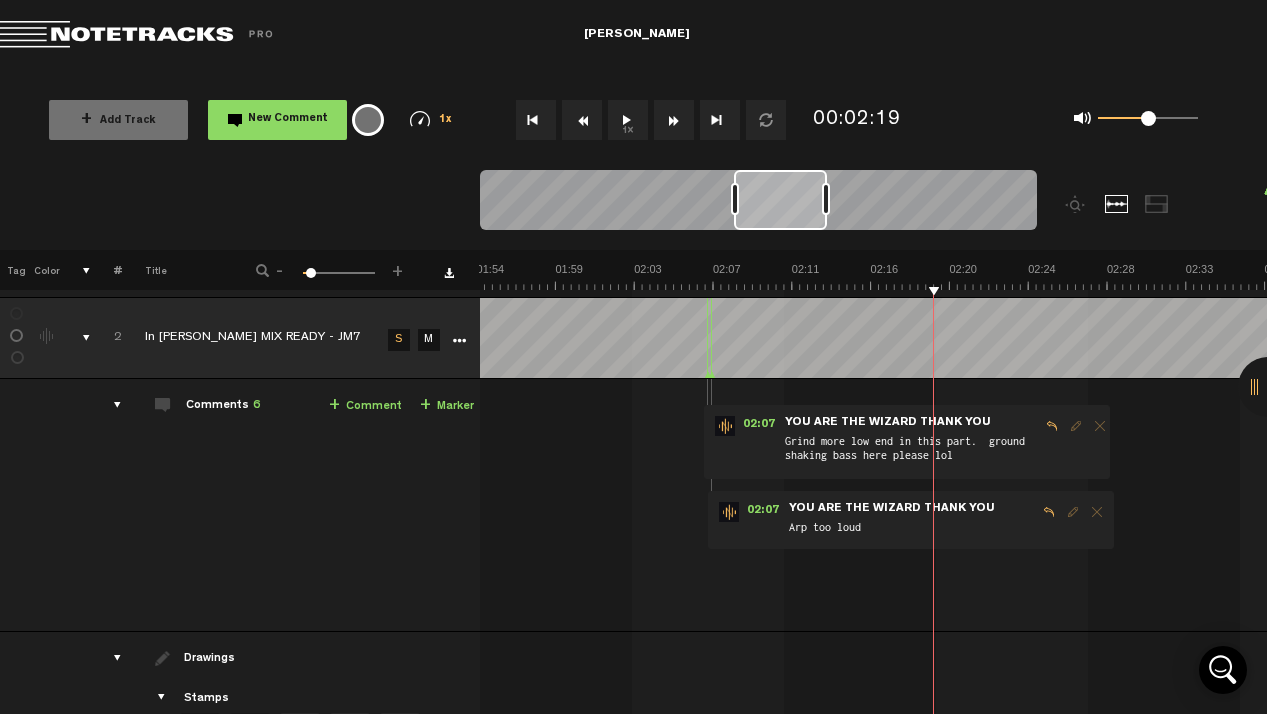 scroll, scrollTop: 1986, scrollLeft: 0, axis: vertical 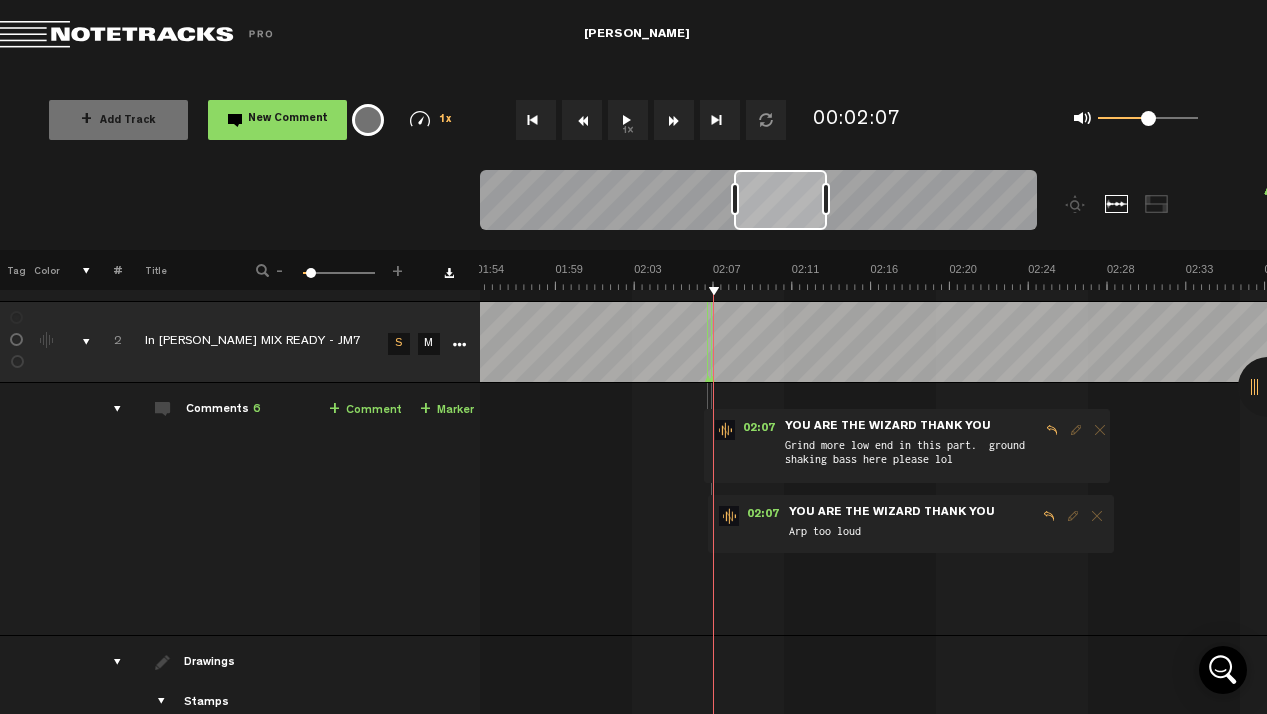 click on "+ Comment" at bounding box center (365, 410) 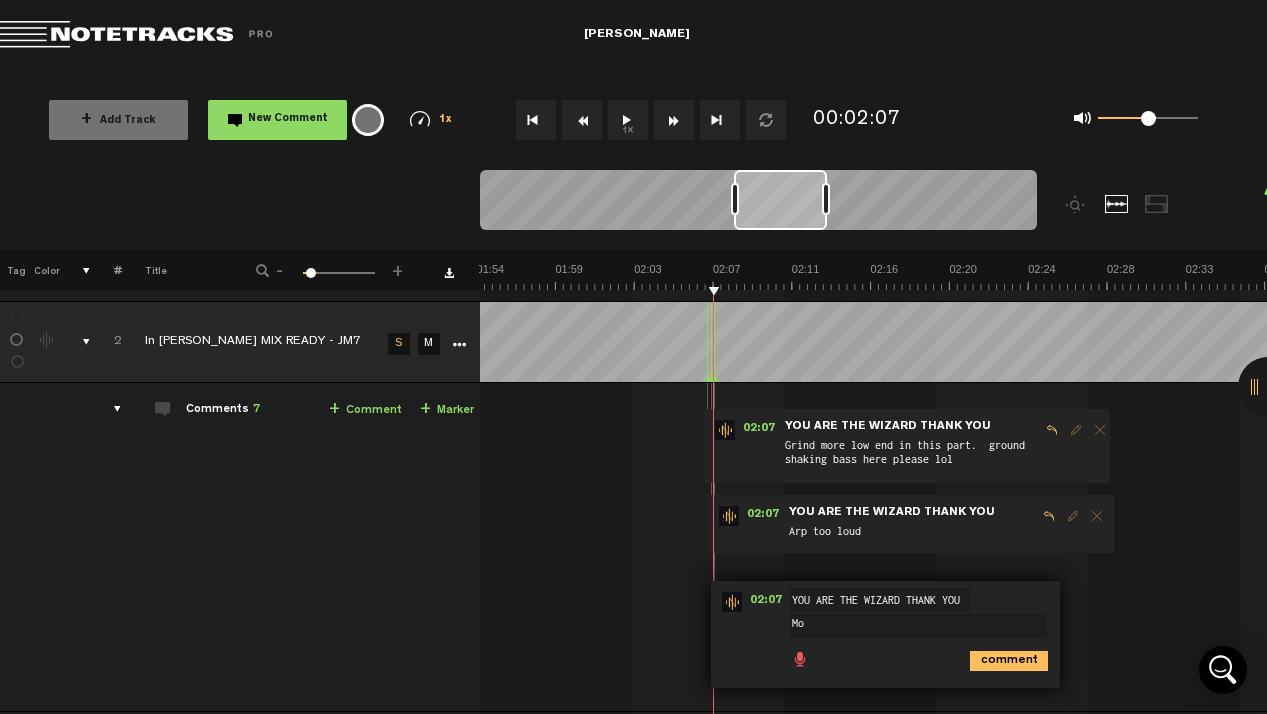 type on "M" 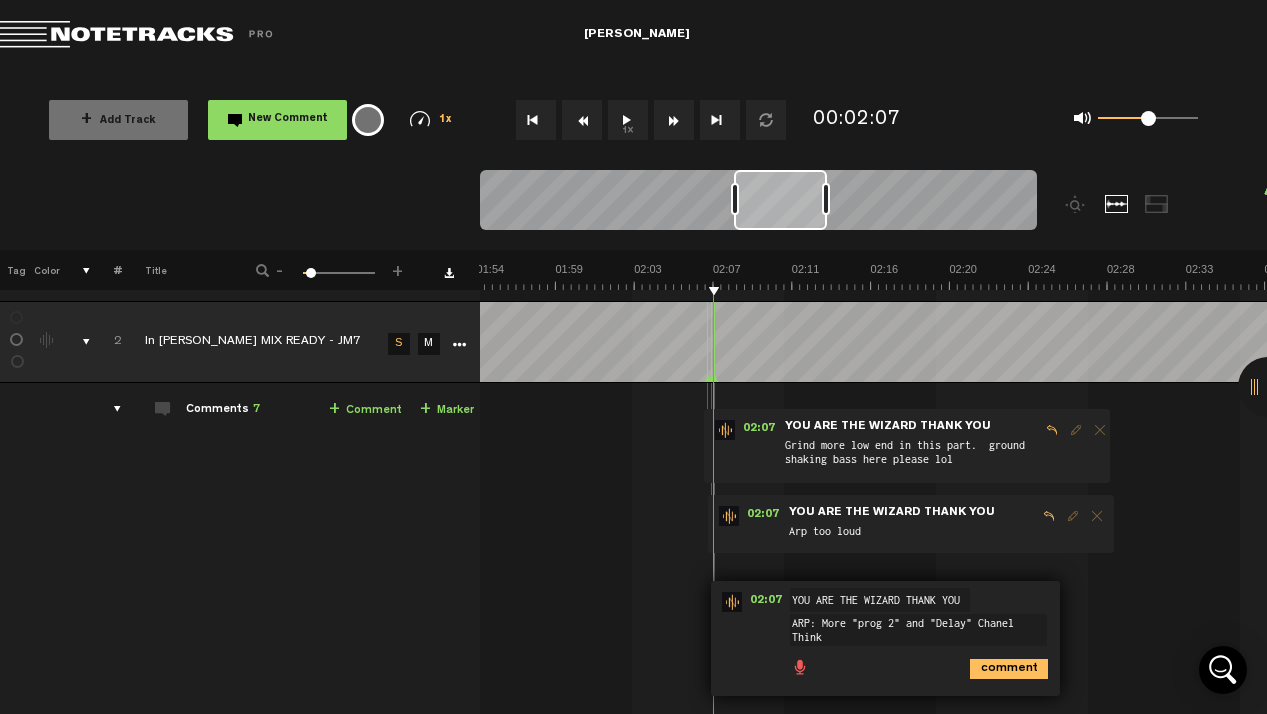 scroll, scrollTop: 2, scrollLeft: 0, axis: vertical 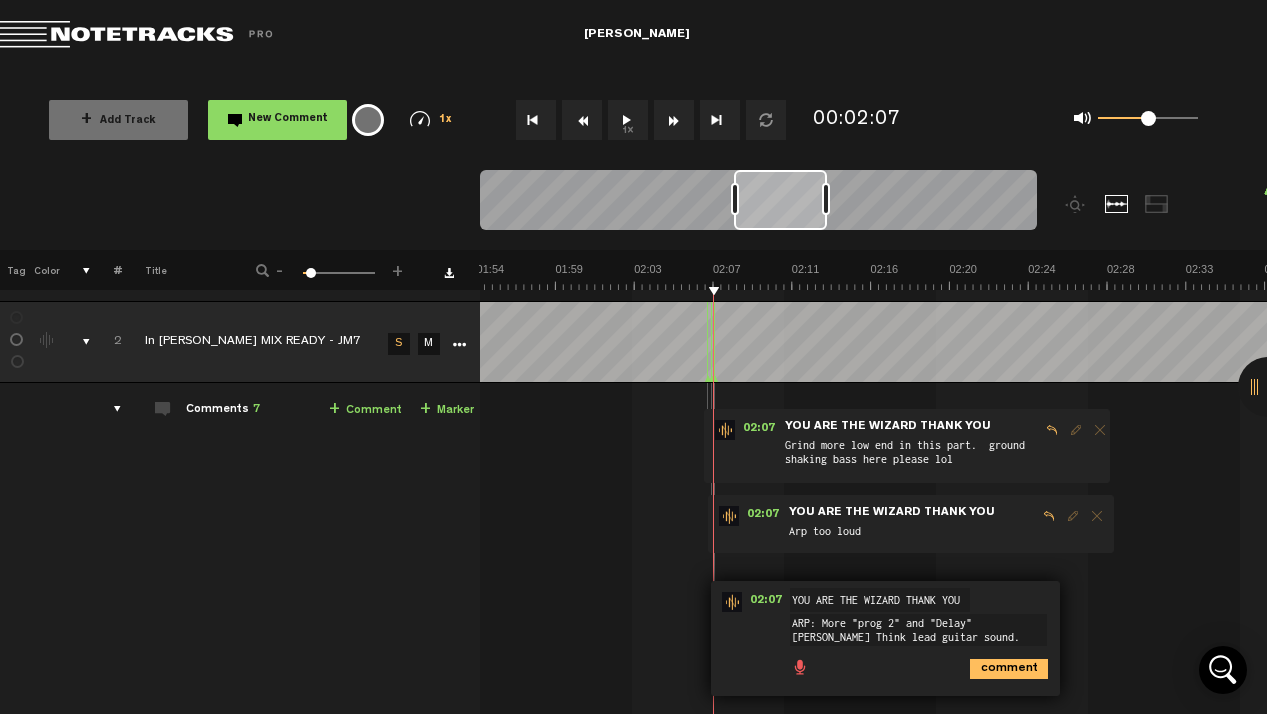 type on "ARP: More "prog 2" and "Delay" [PERSON_NAME] Think lead guitar sound." 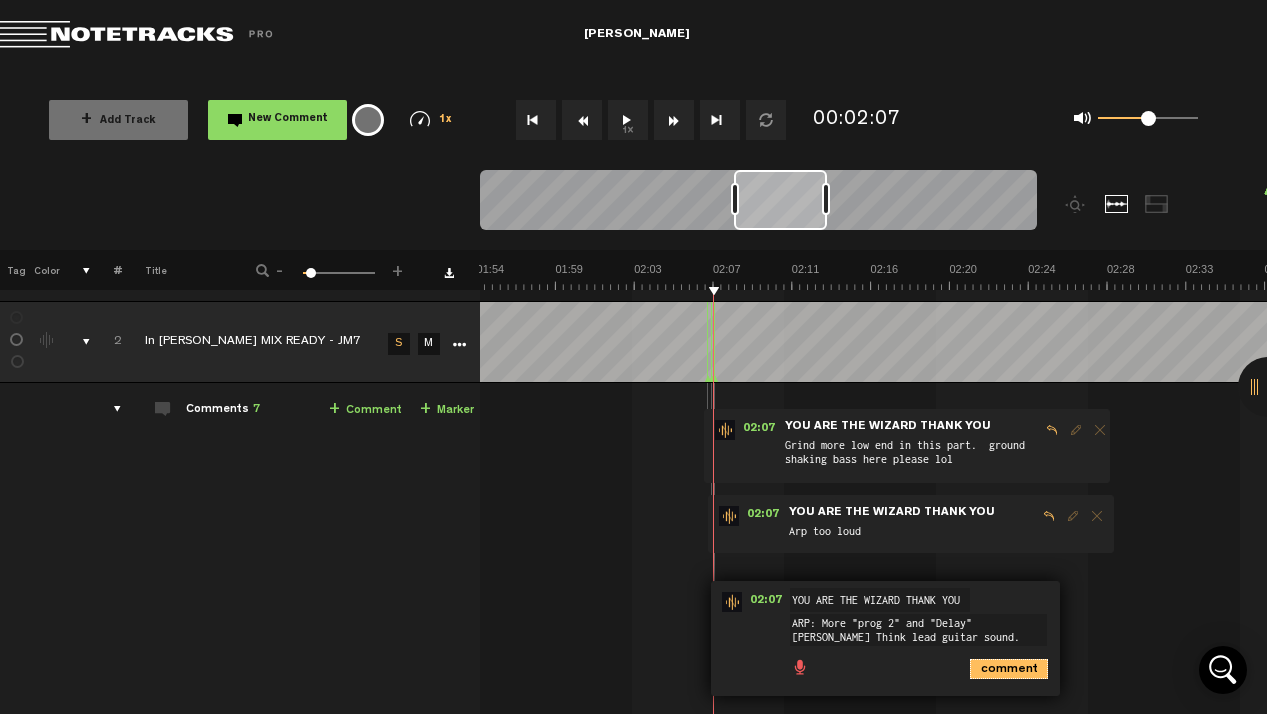 scroll, scrollTop: 0, scrollLeft: 0, axis: both 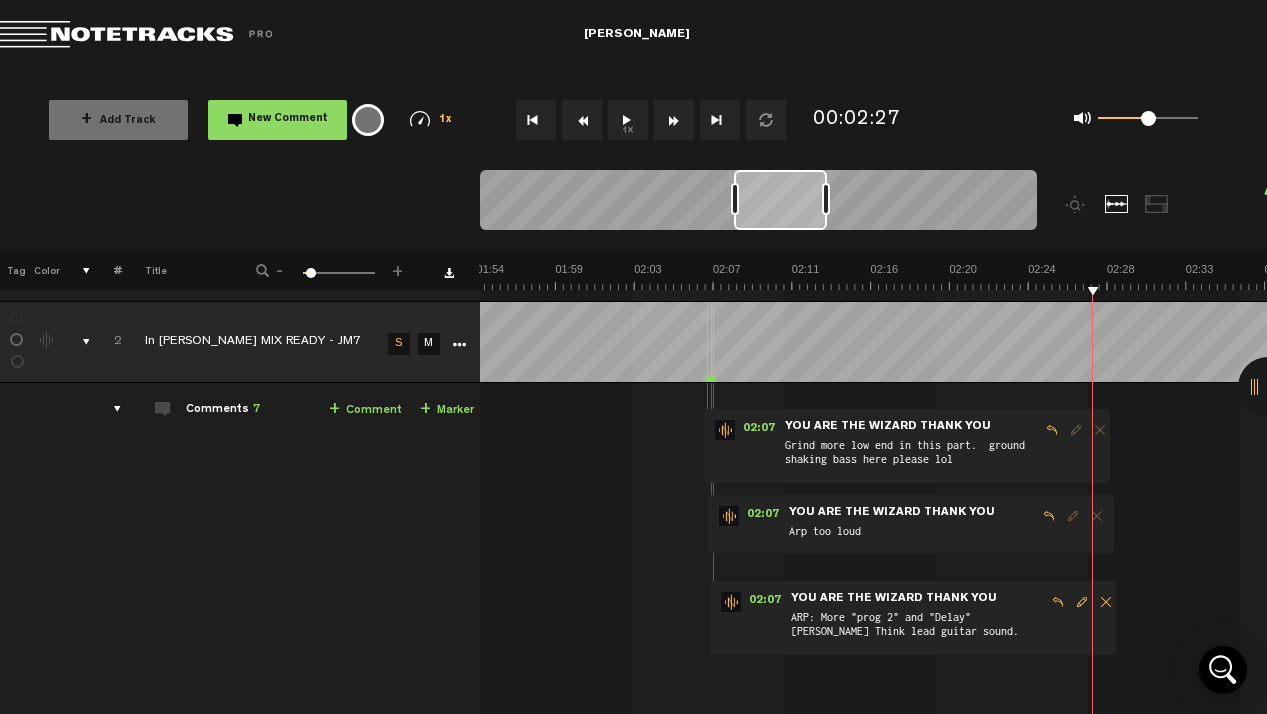 click at bounding box center (713, 342) 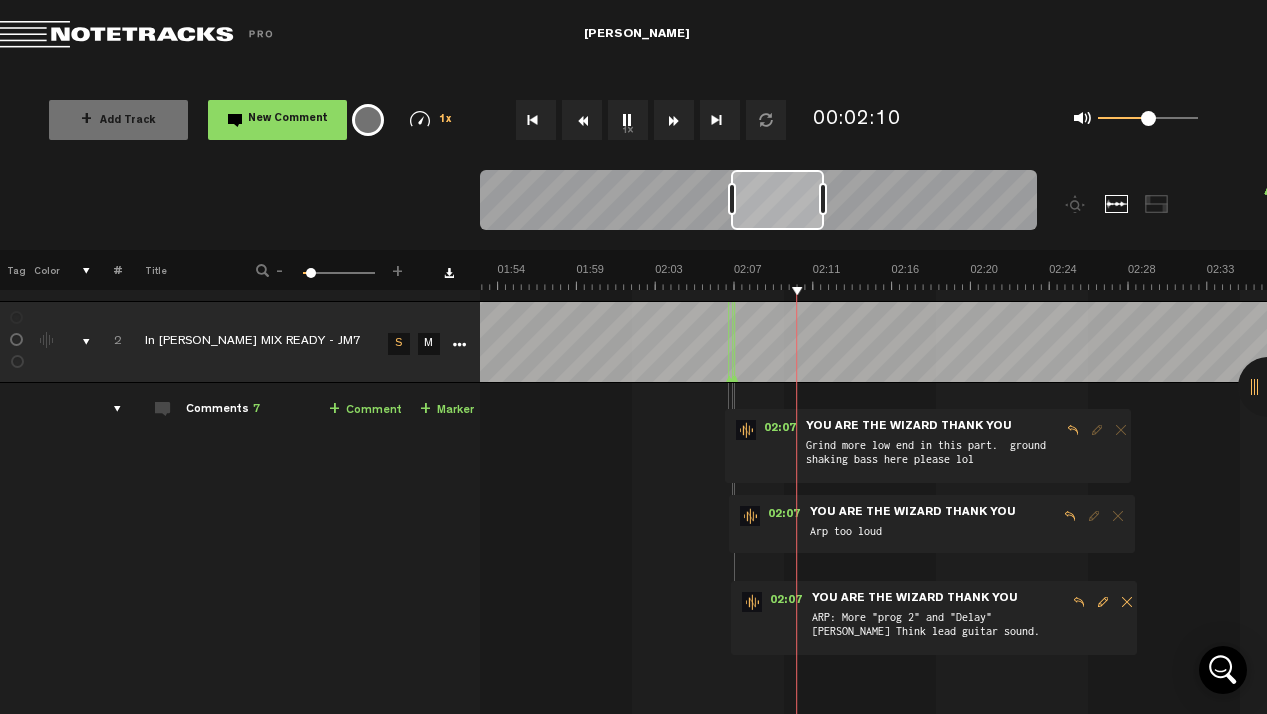 scroll, scrollTop: 0, scrollLeft: 2108, axis: horizontal 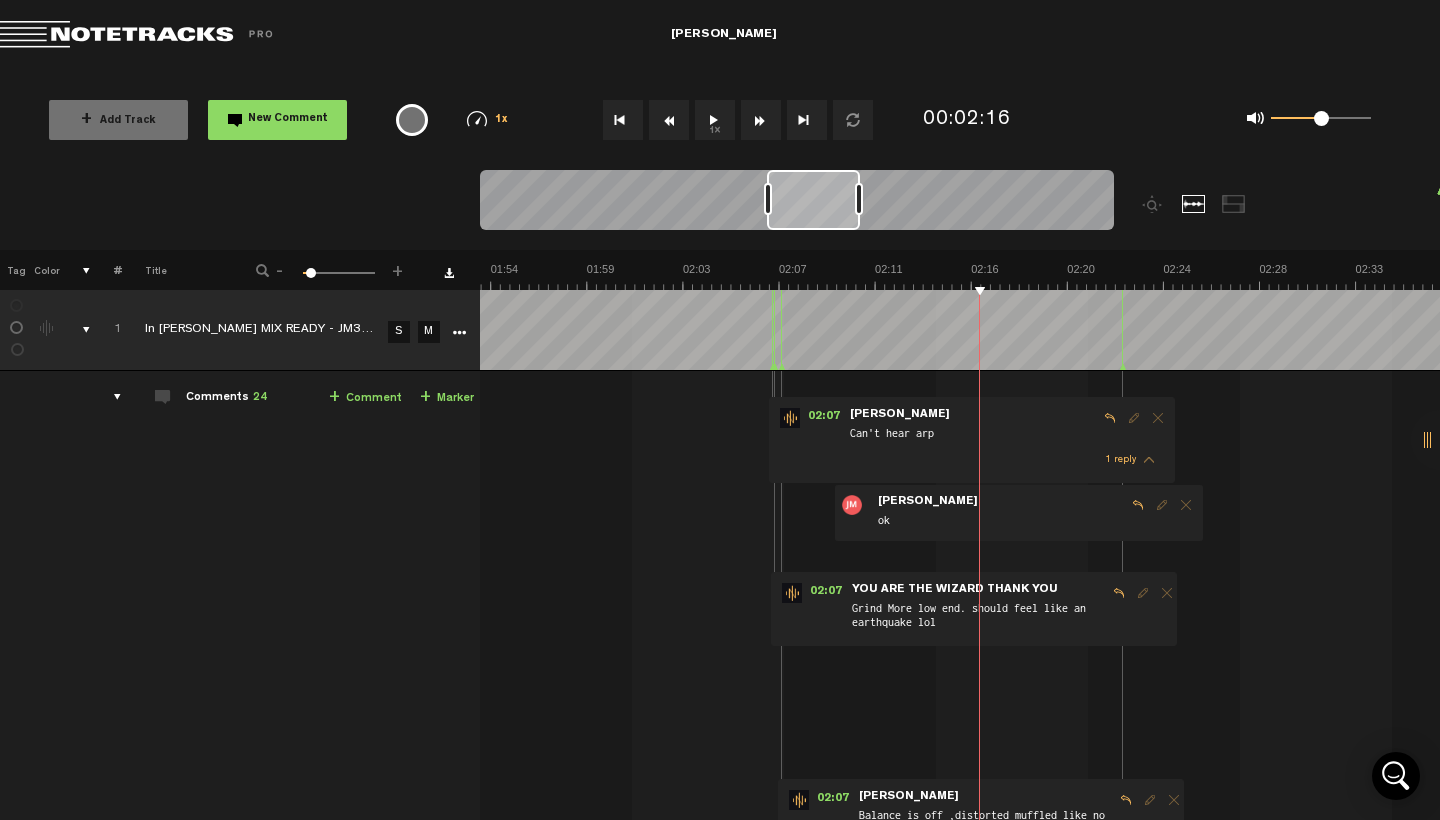 click at bounding box center (669, 120) 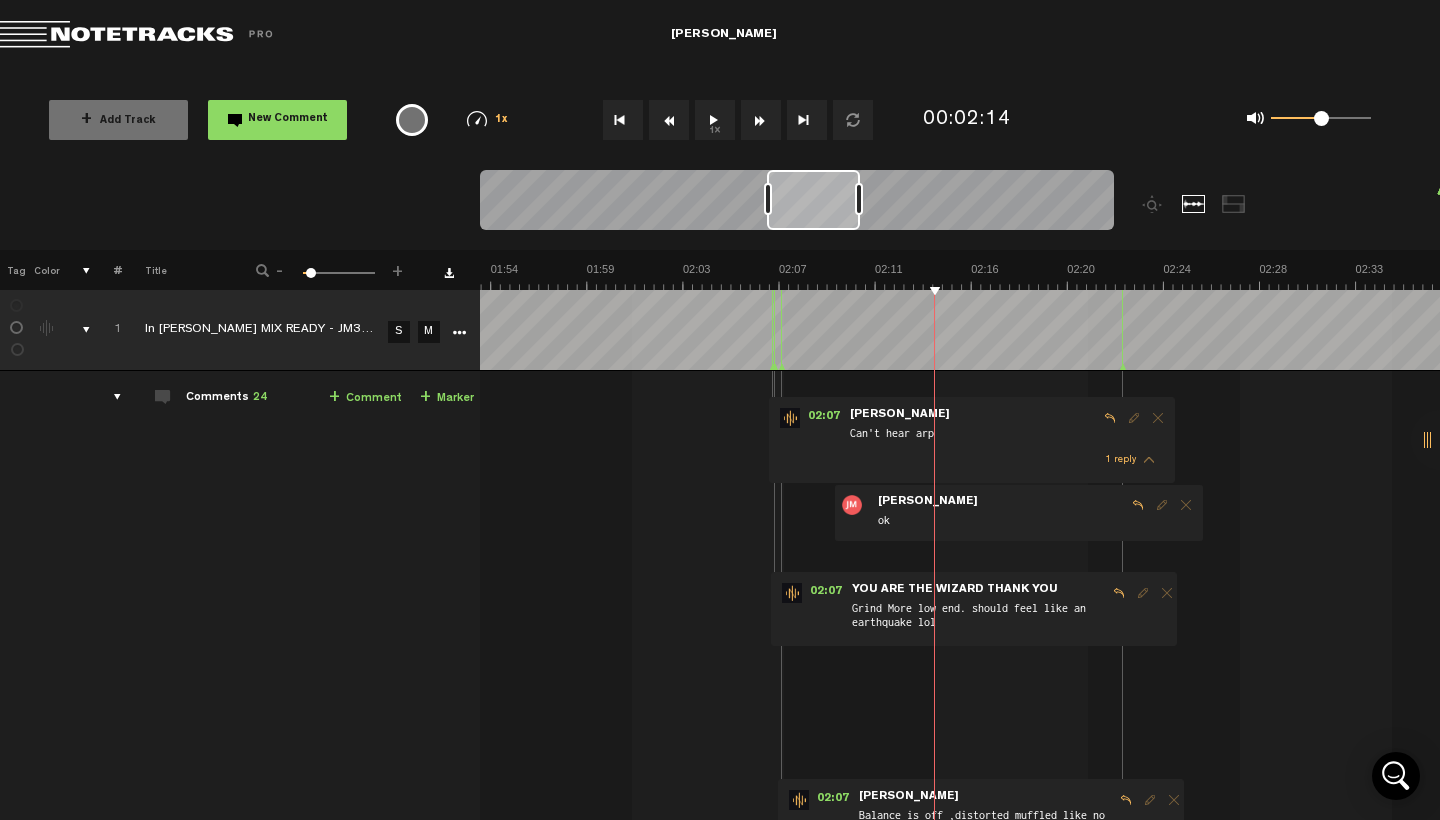 click at bounding box center [669, 120] 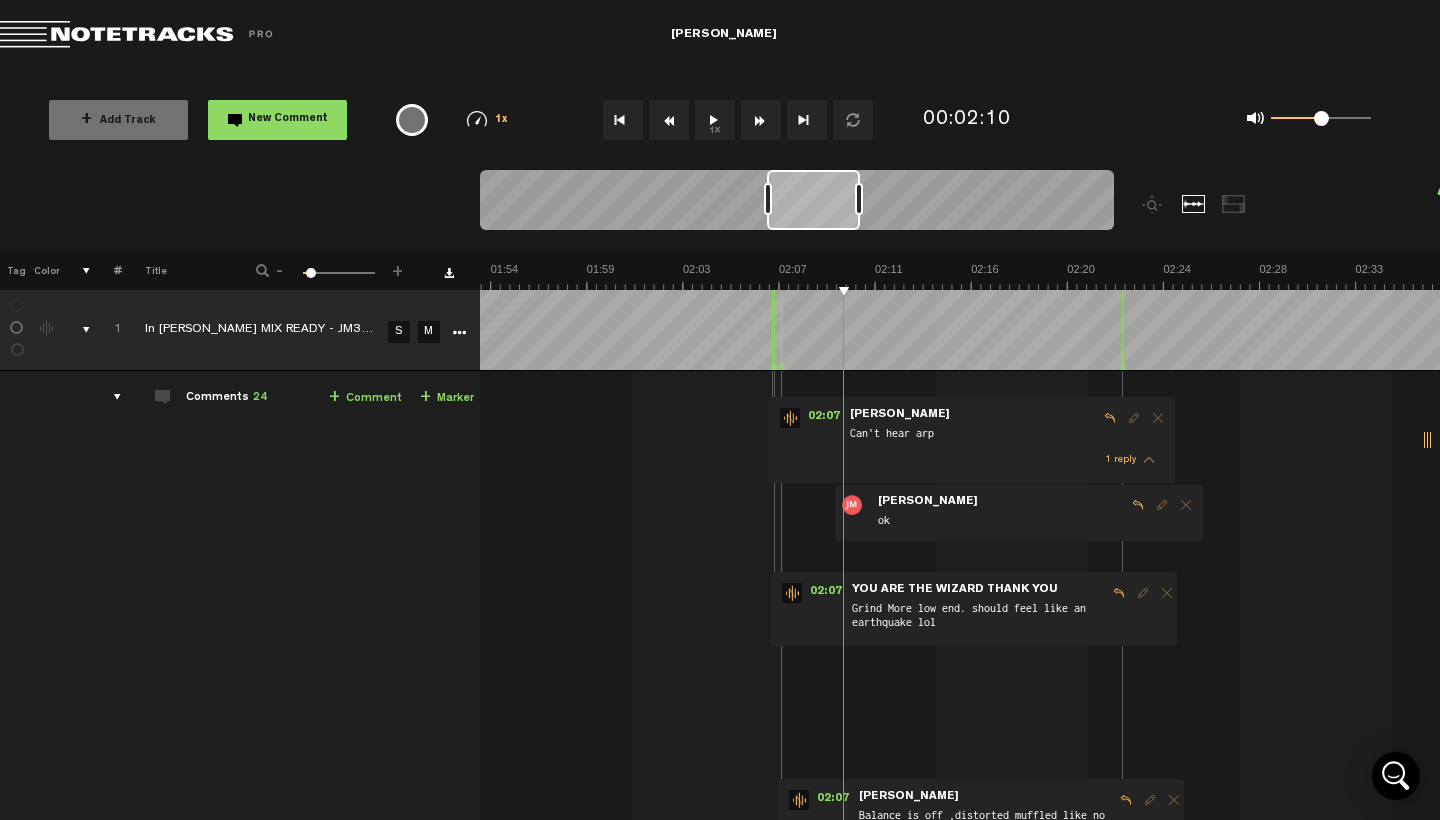click at bounding box center [669, 120] 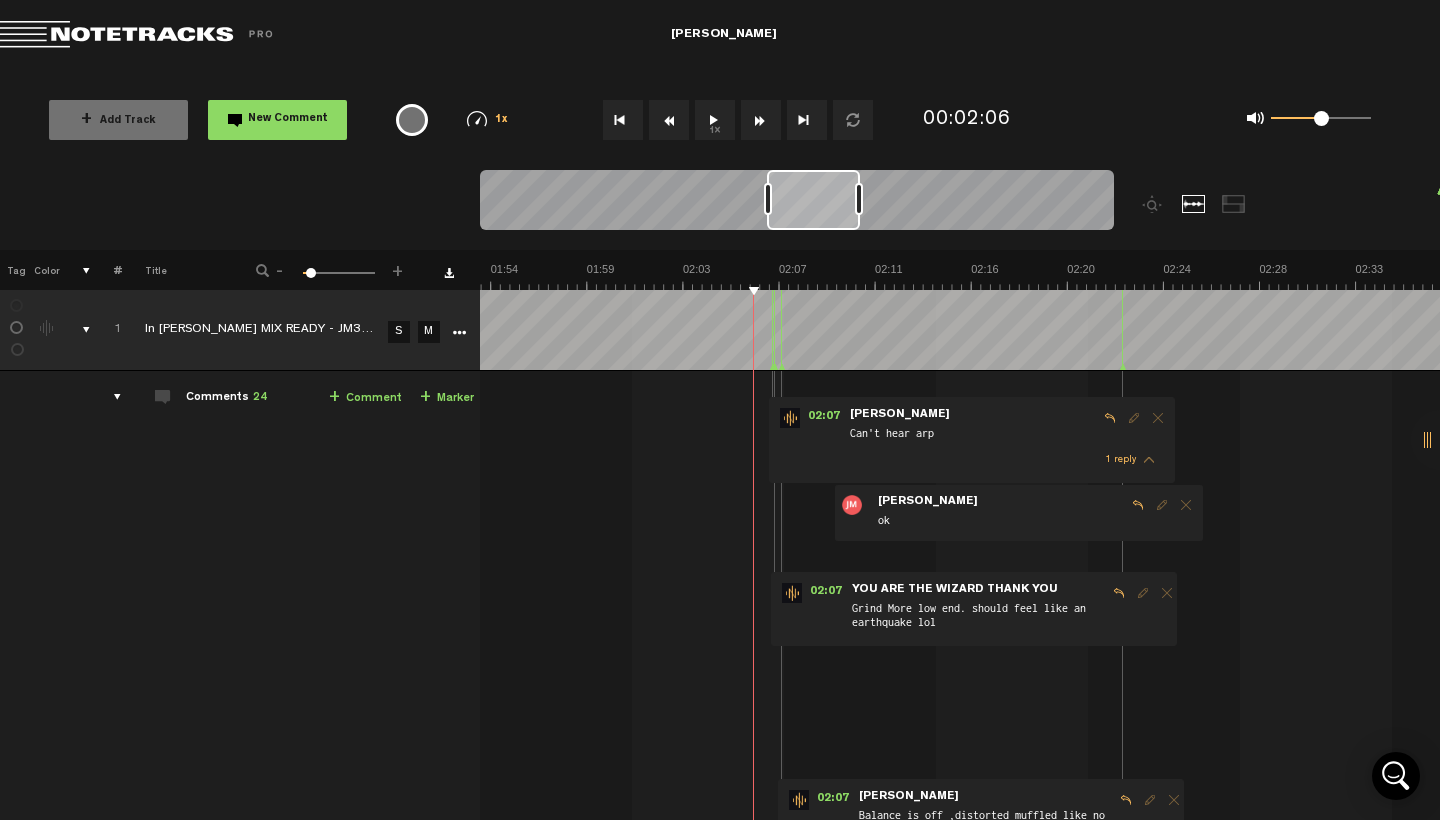 click at bounding box center (669, 120) 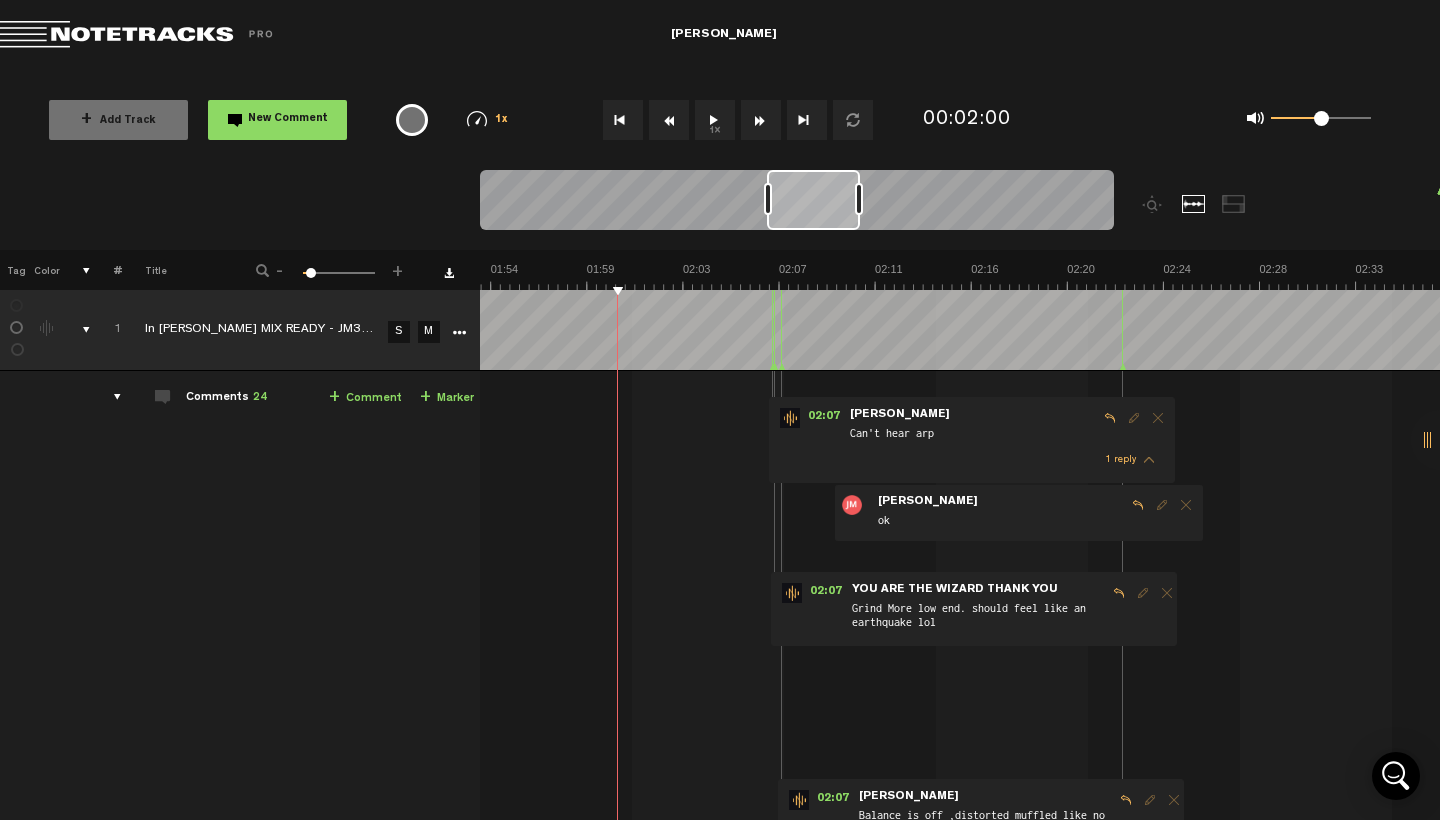 click at bounding box center [669, 120] 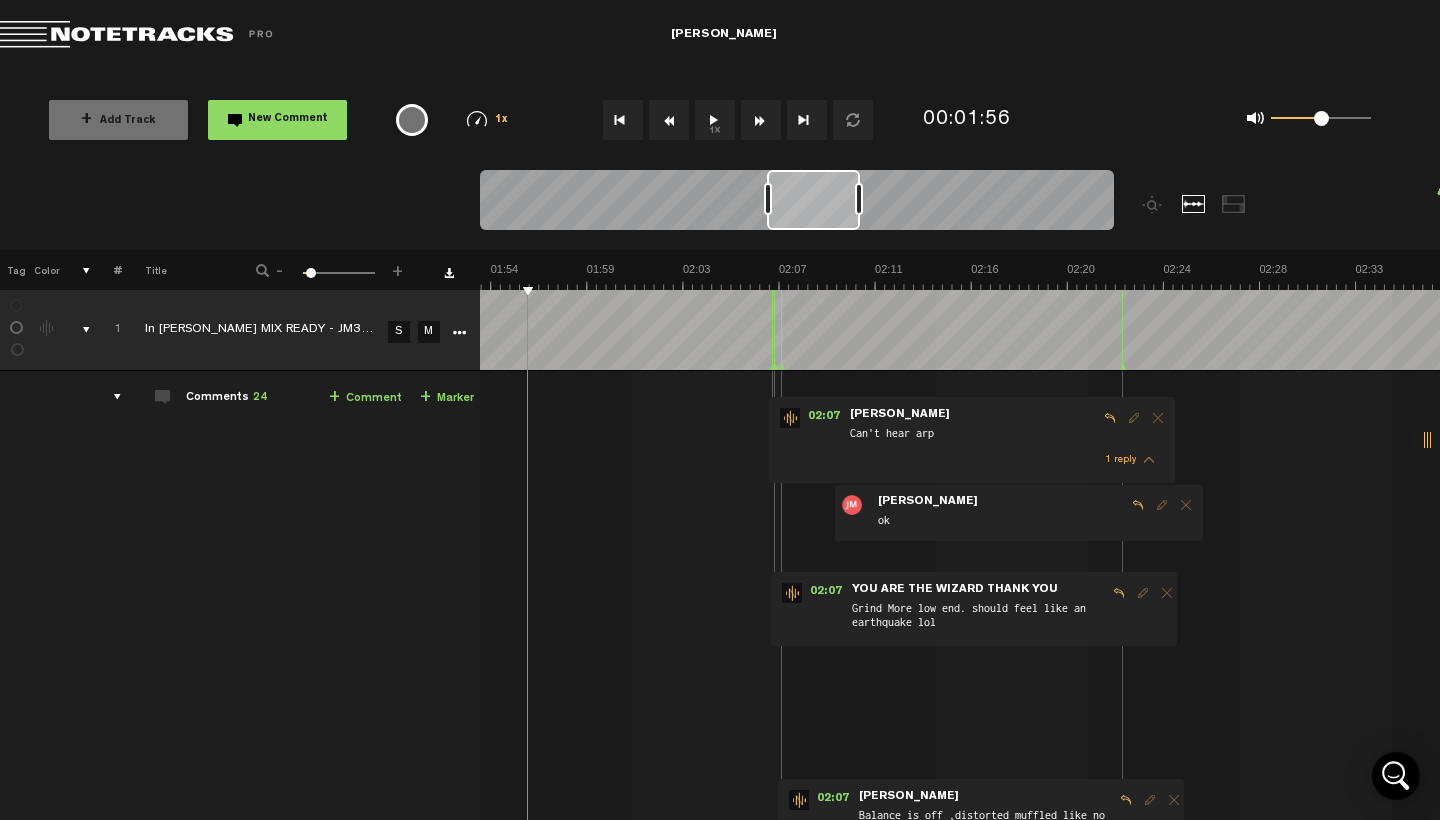 click at bounding box center (669, 120) 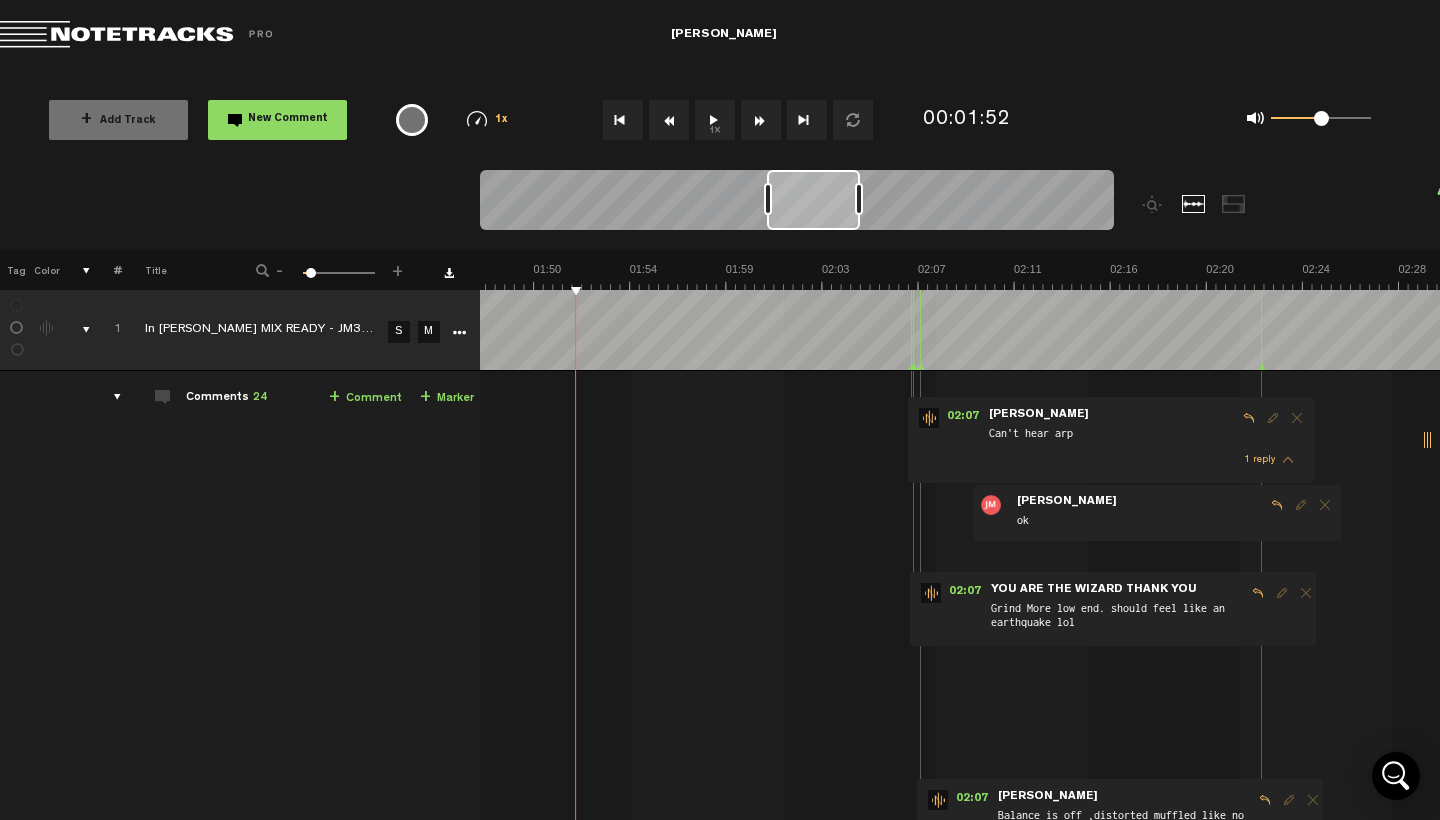 click at bounding box center (669, 120) 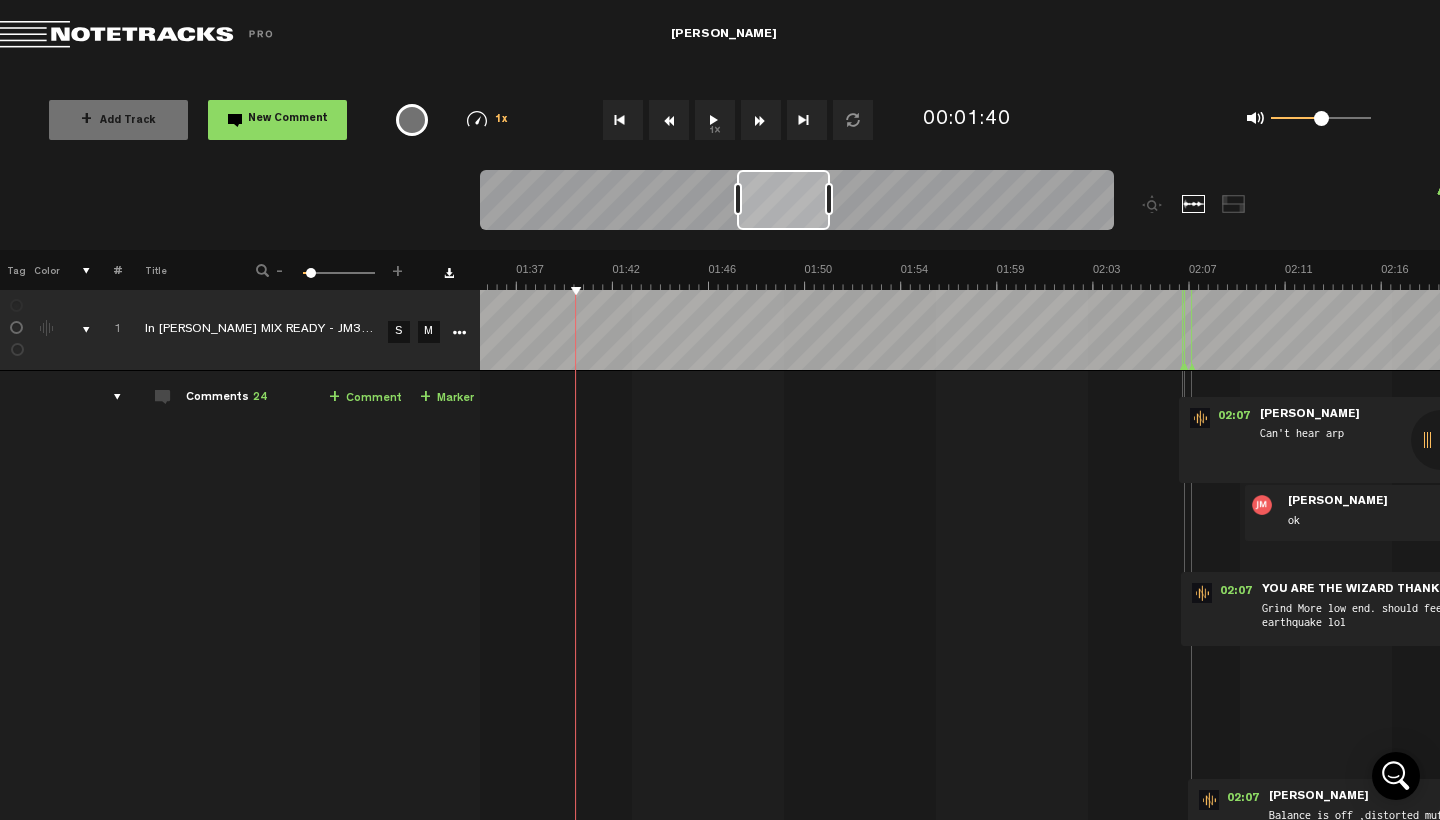 click at bounding box center [669, 120] 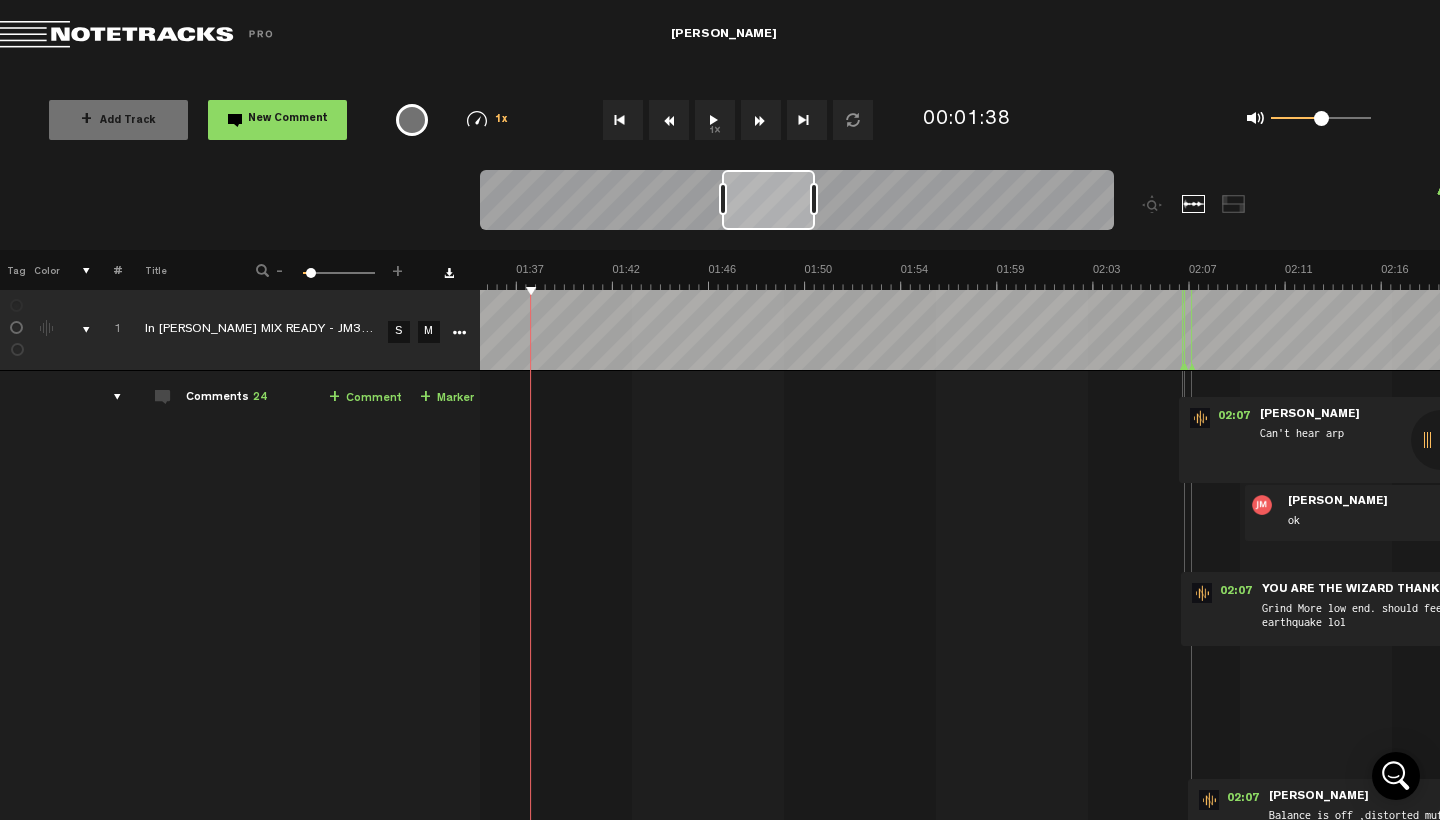 scroll, scrollTop: 0, scrollLeft: 2172, axis: horizontal 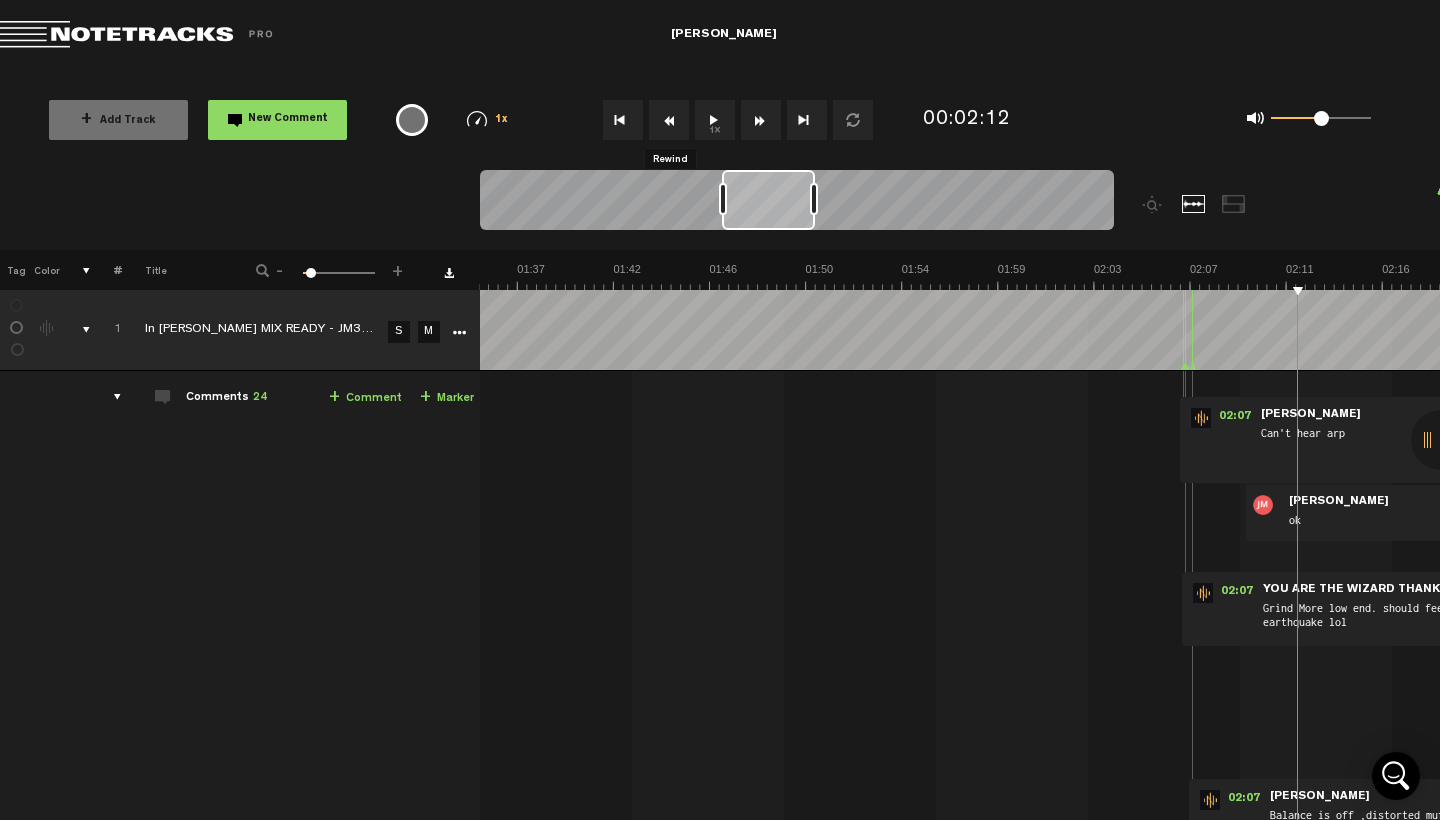 click at bounding box center (669, 120) 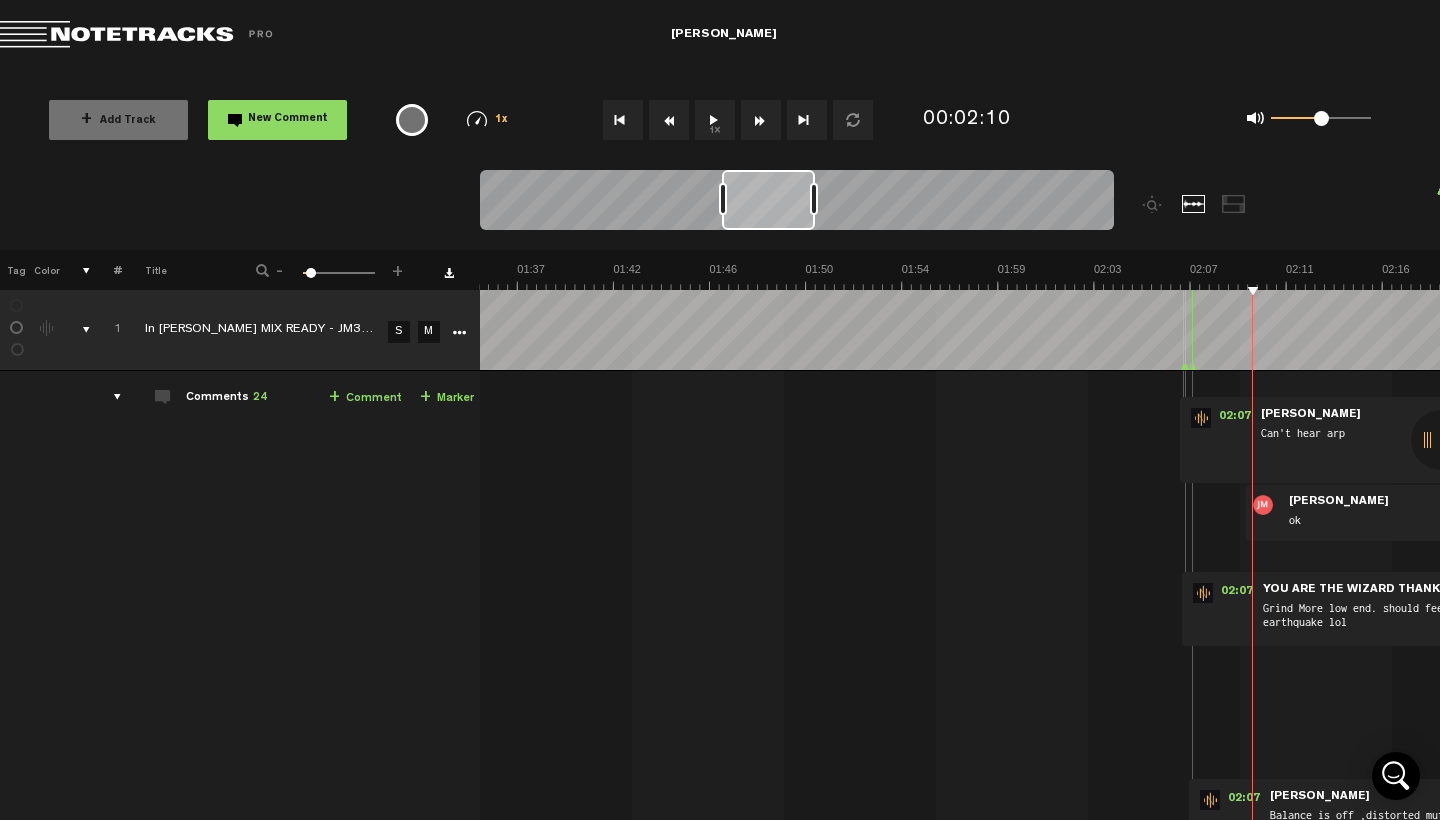 click at bounding box center [669, 120] 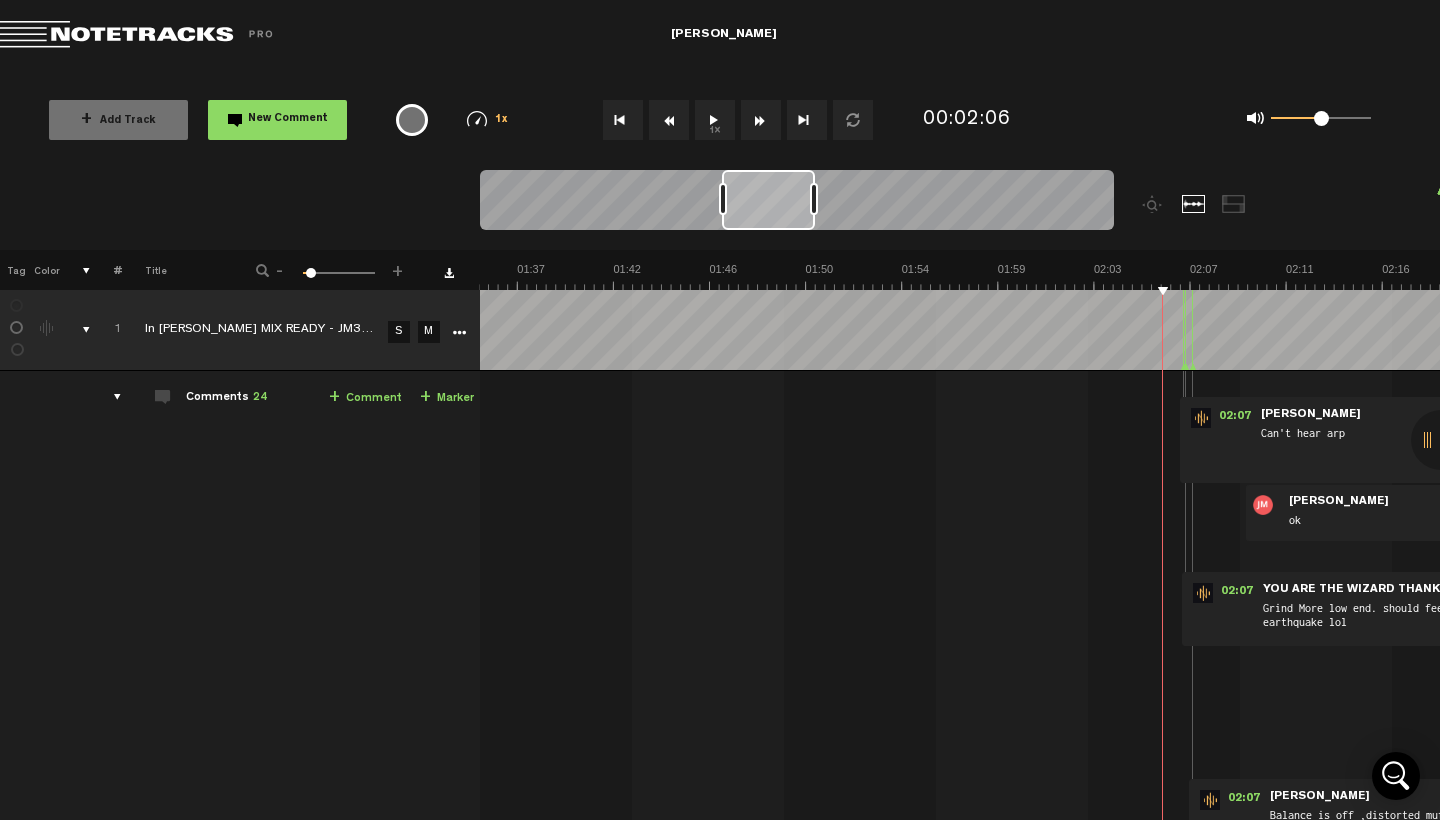 click at bounding box center (669, 120) 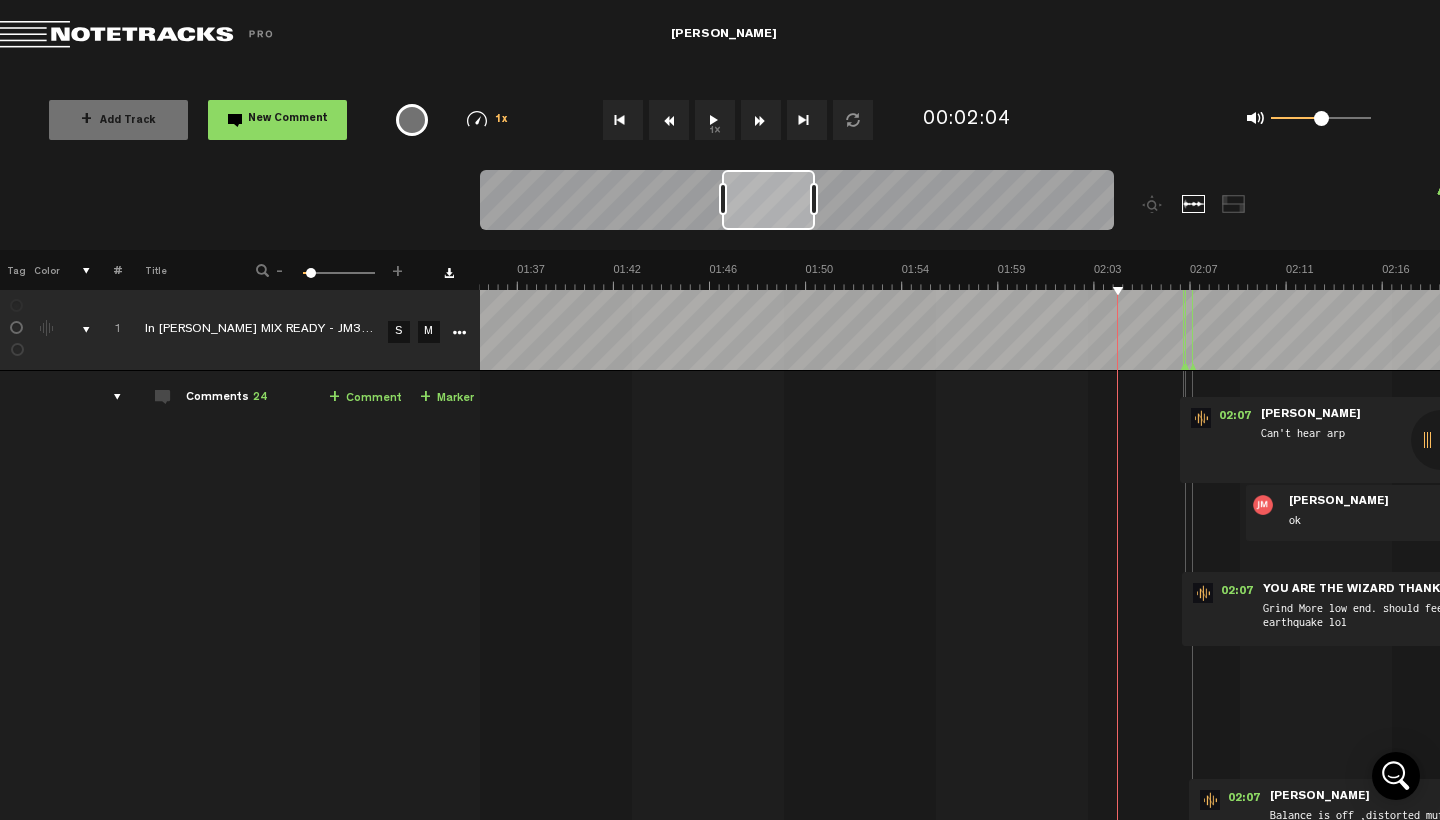 click at bounding box center (669, 120) 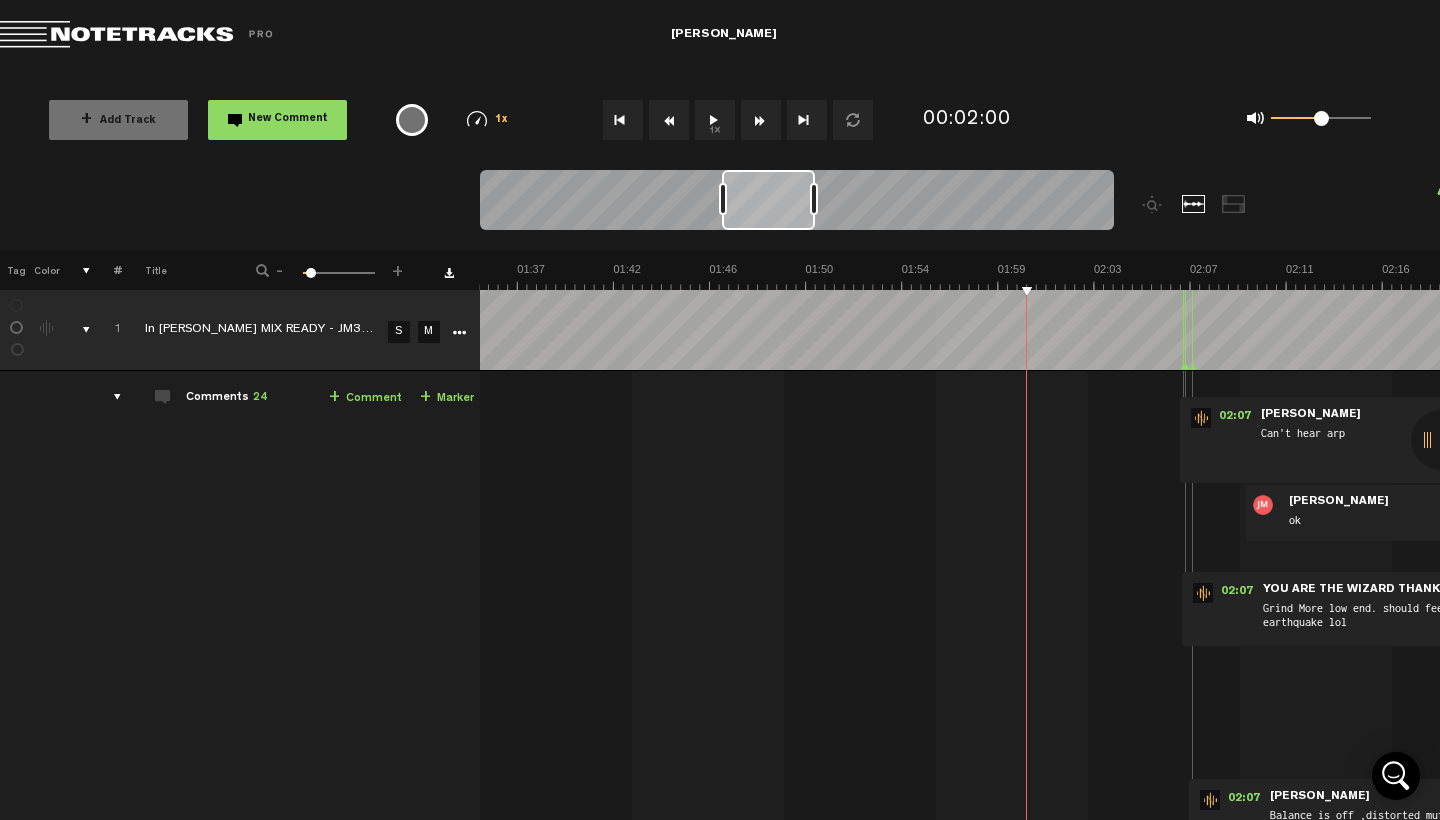 click at bounding box center [669, 120] 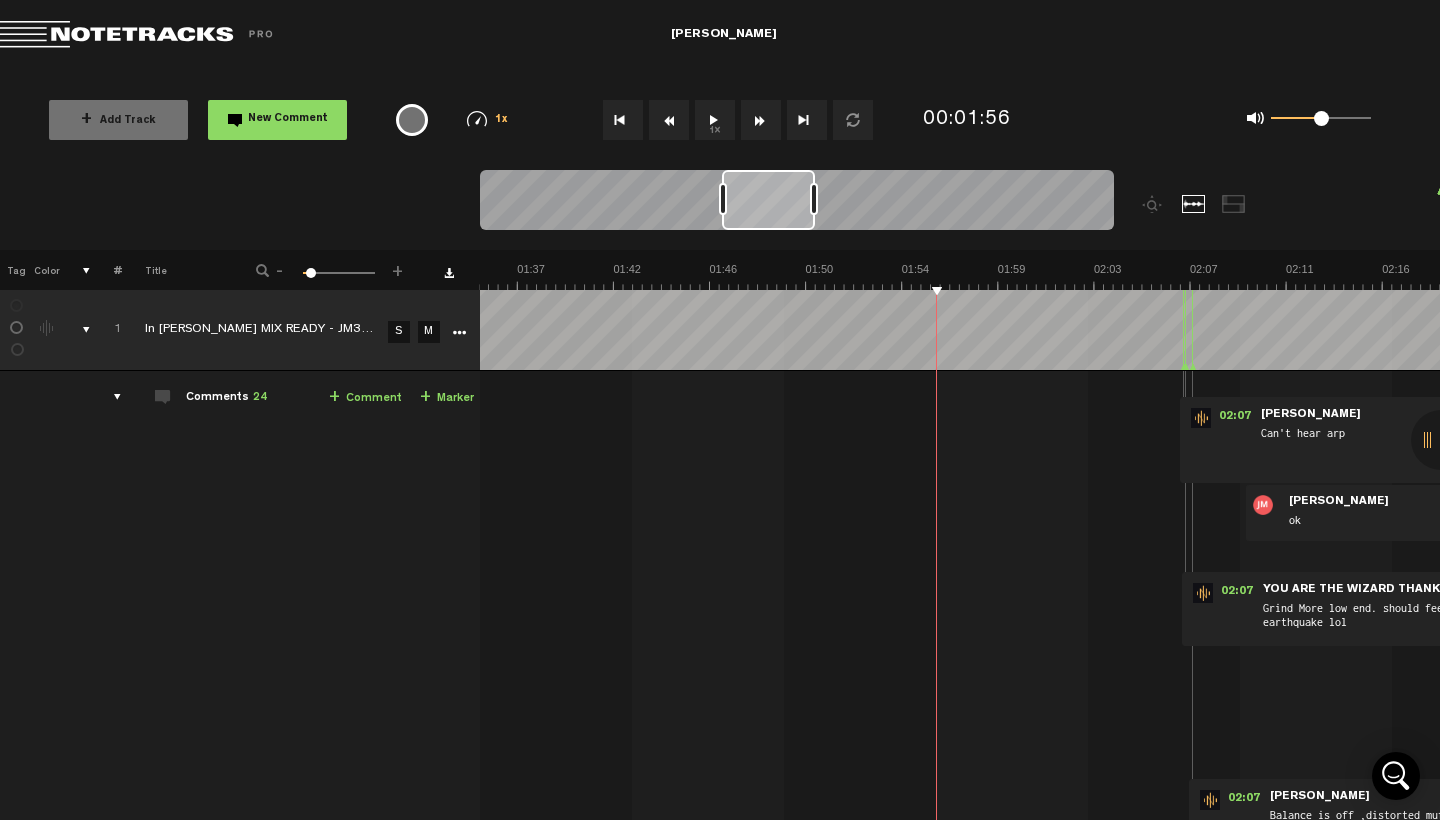 click at bounding box center (669, 120) 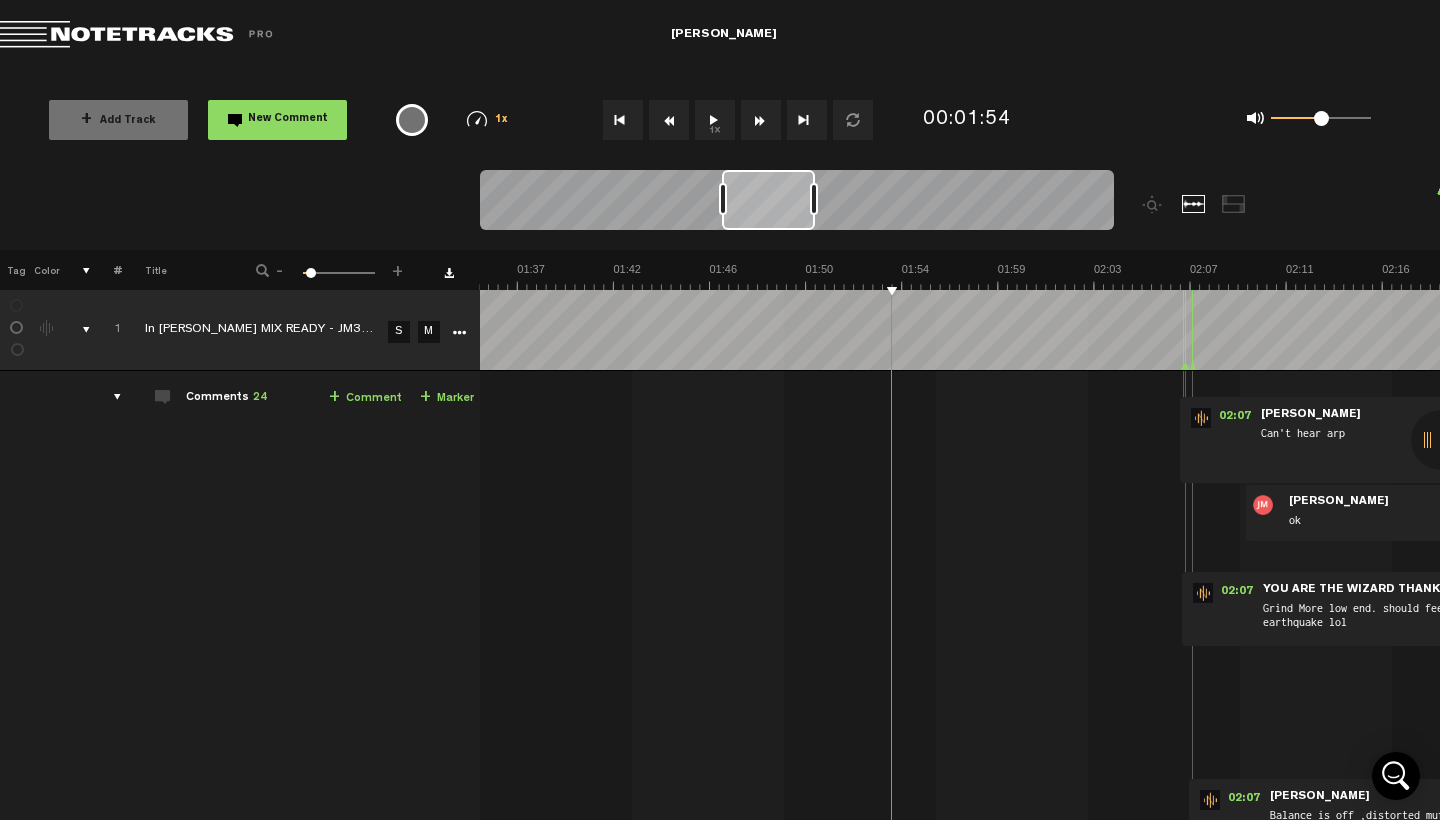 click at bounding box center [669, 120] 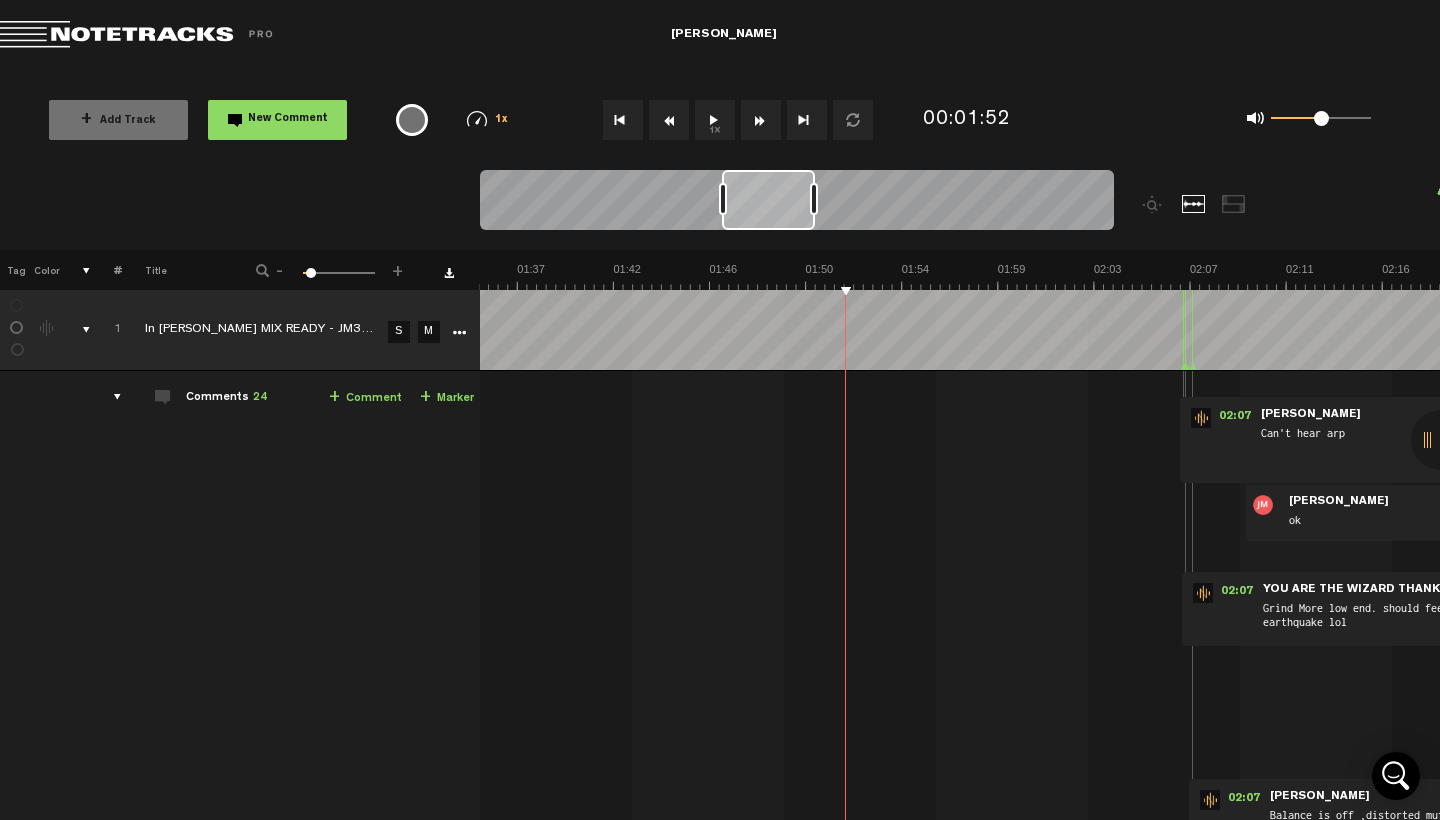 click at bounding box center [669, 120] 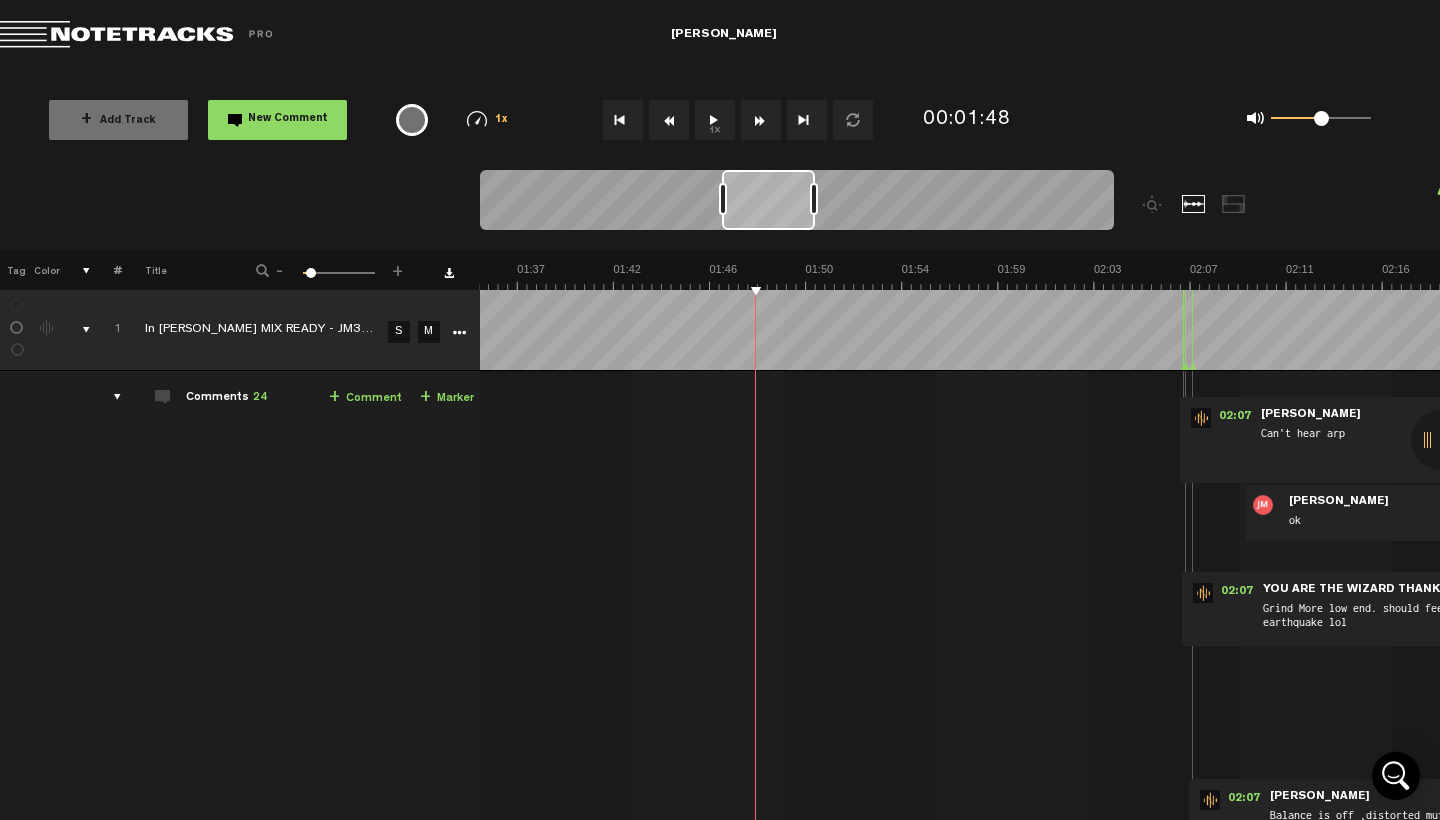 click at bounding box center [669, 120] 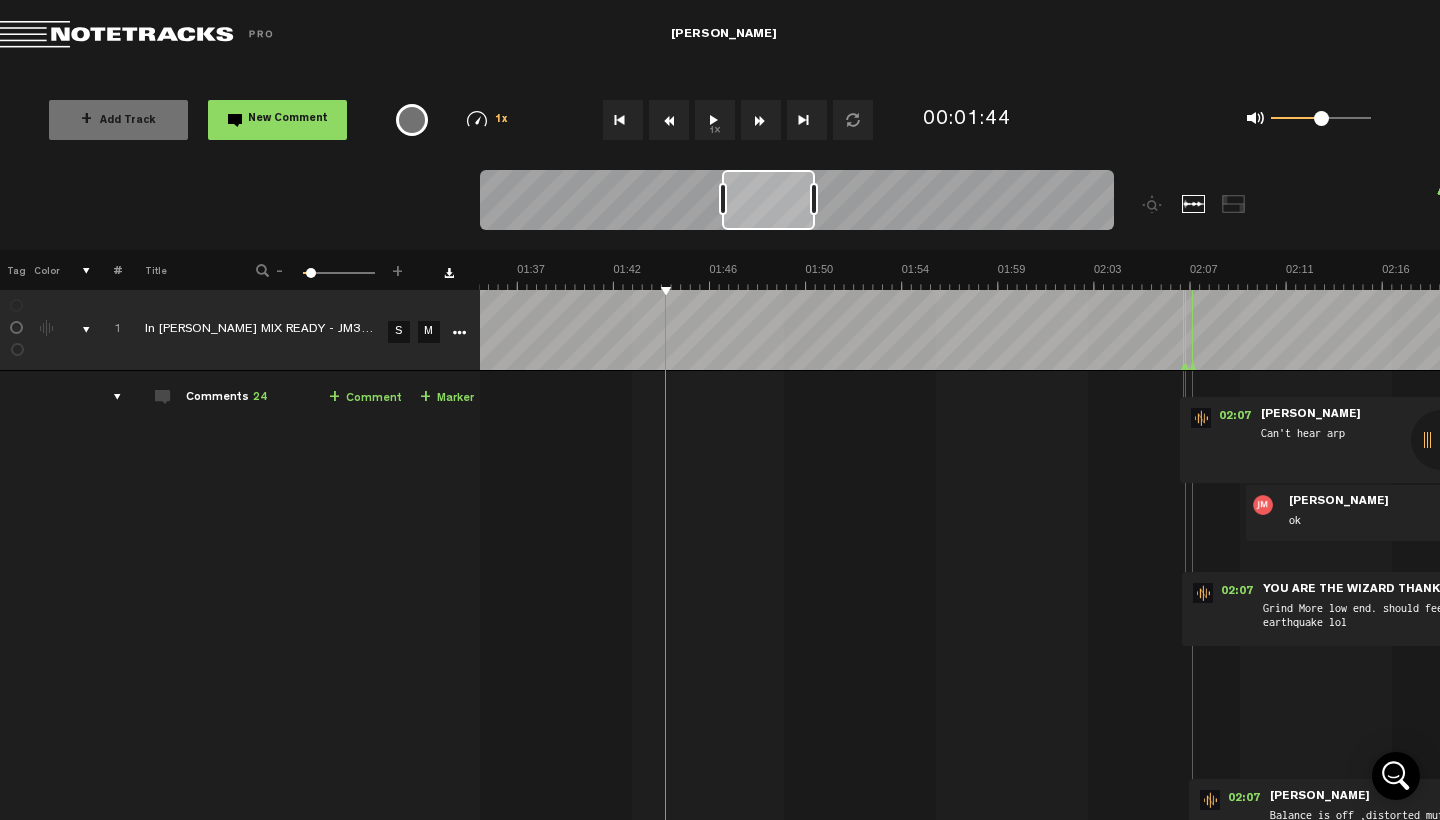 click at bounding box center (669, 120) 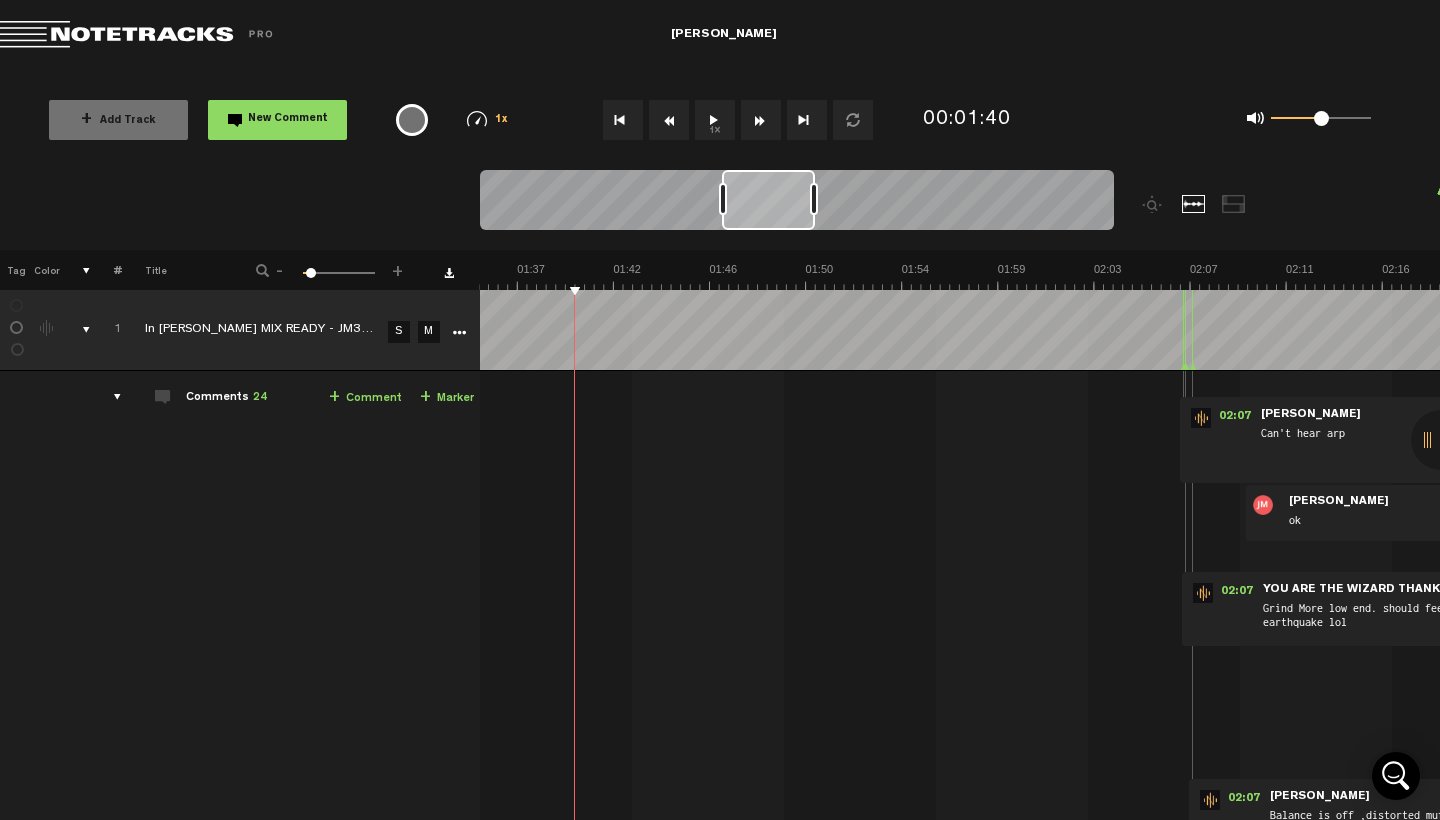 click at bounding box center (669, 120) 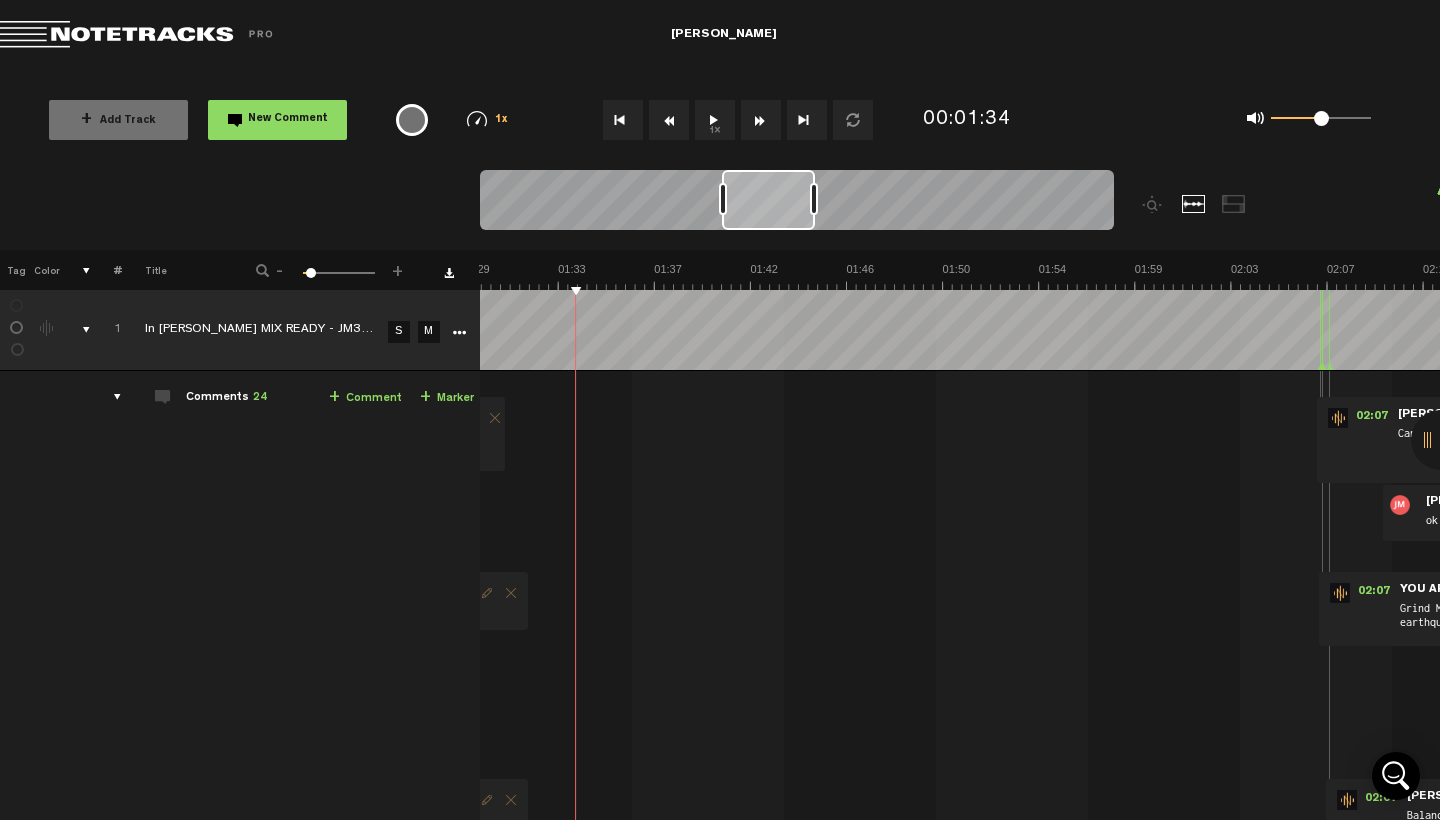 click at bounding box center [669, 120] 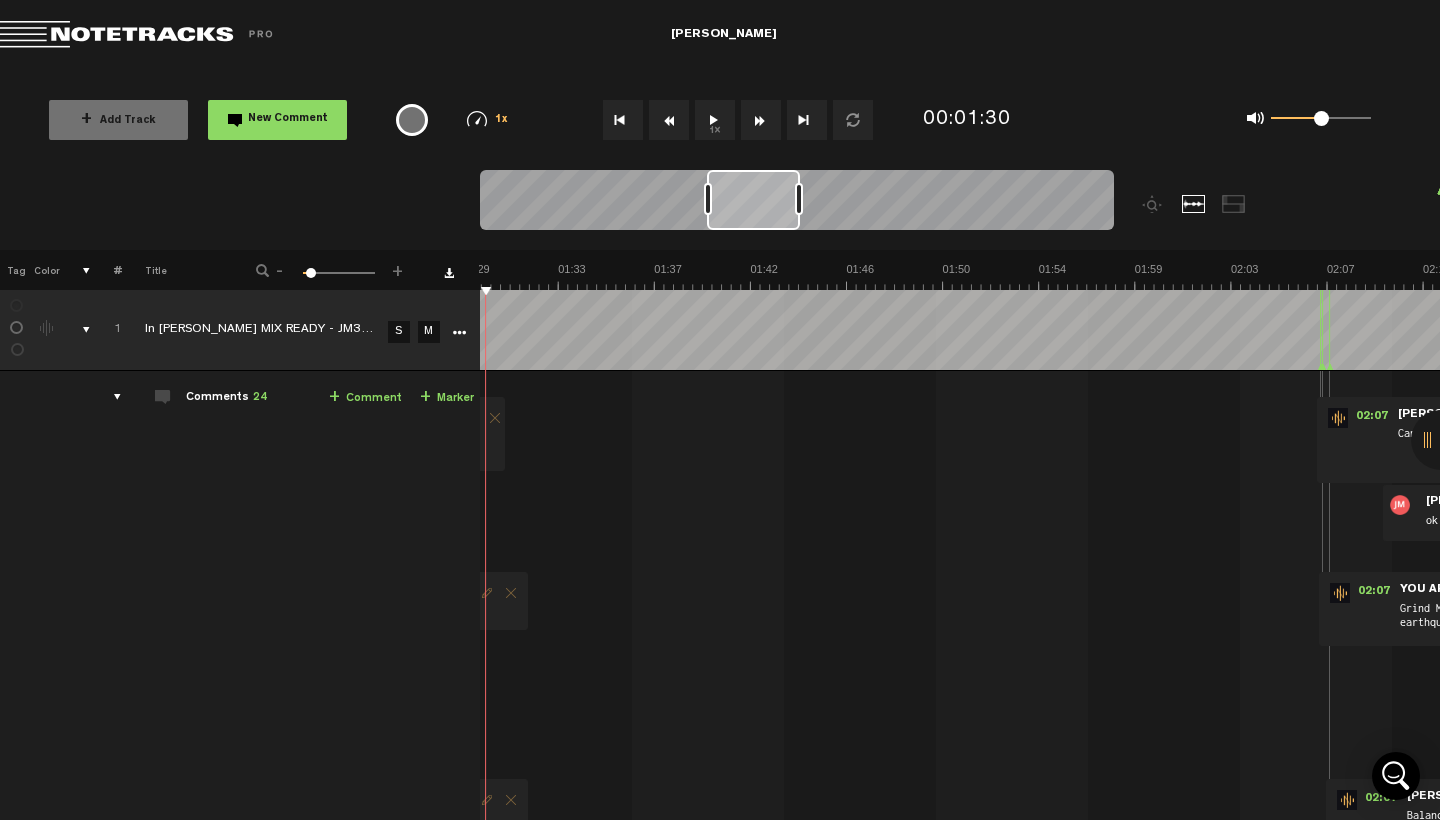 click at bounding box center [669, 120] 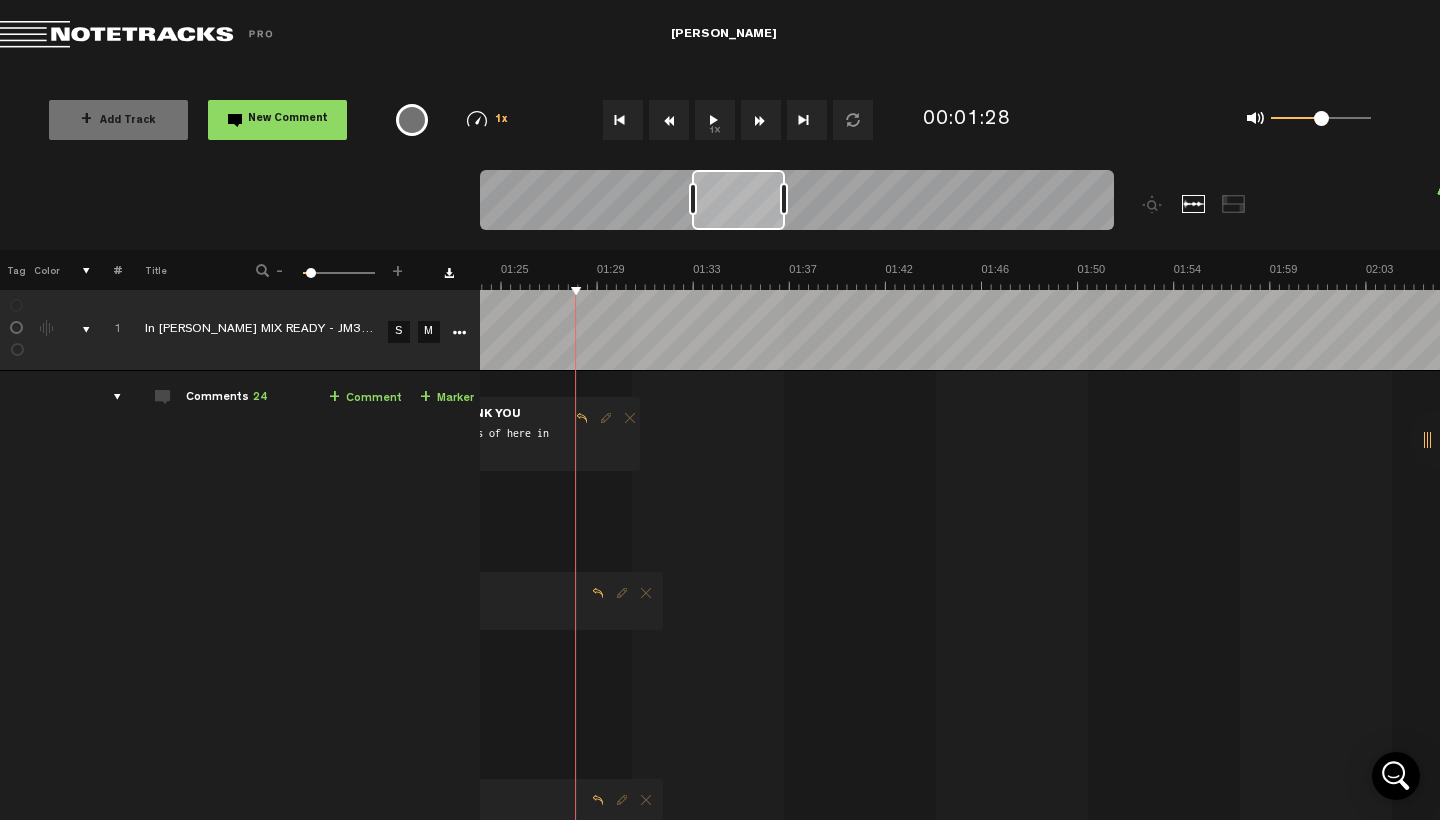click at bounding box center (669, 120) 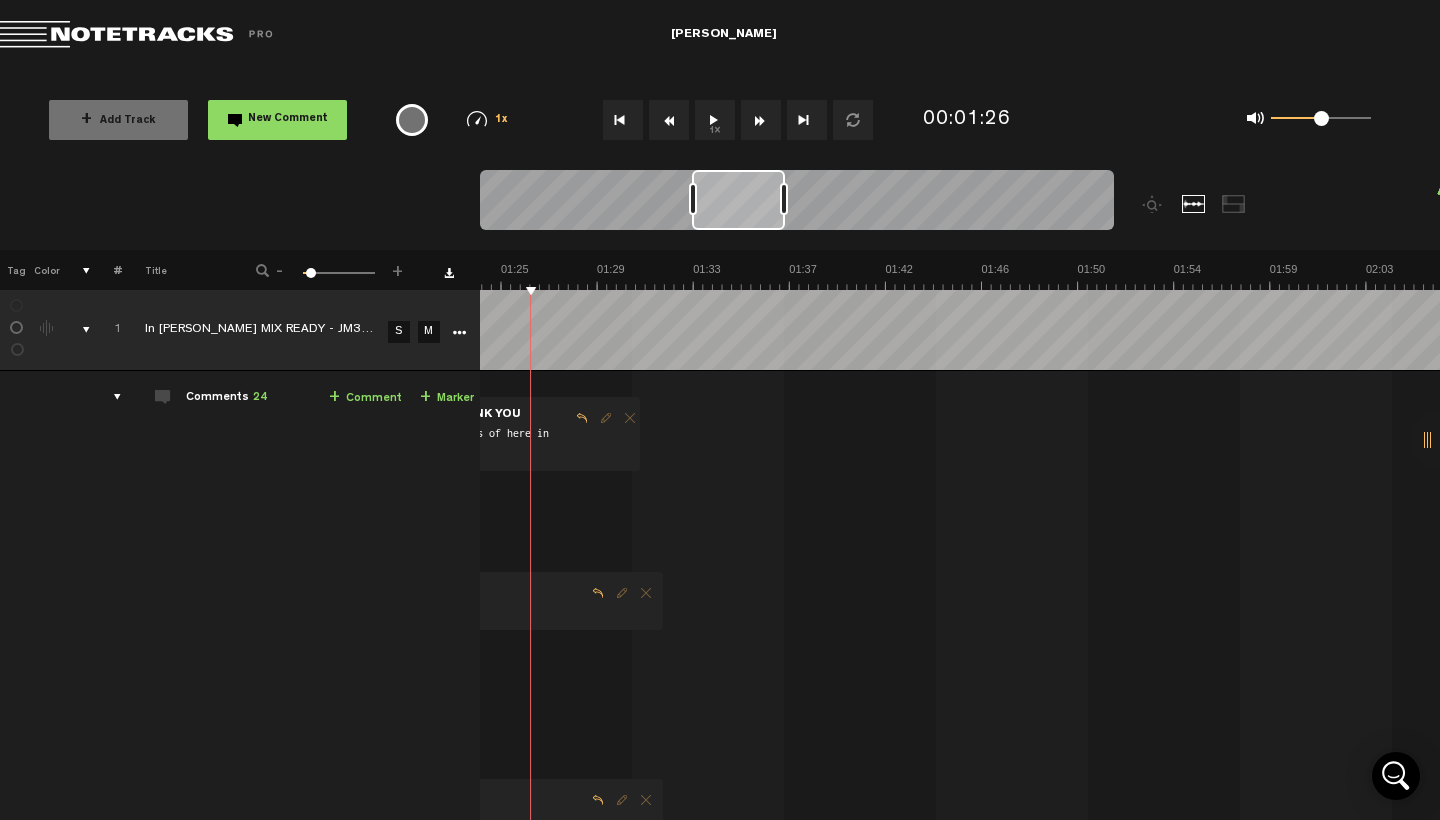 scroll, scrollTop: 0, scrollLeft: 1899, axis: horizontal 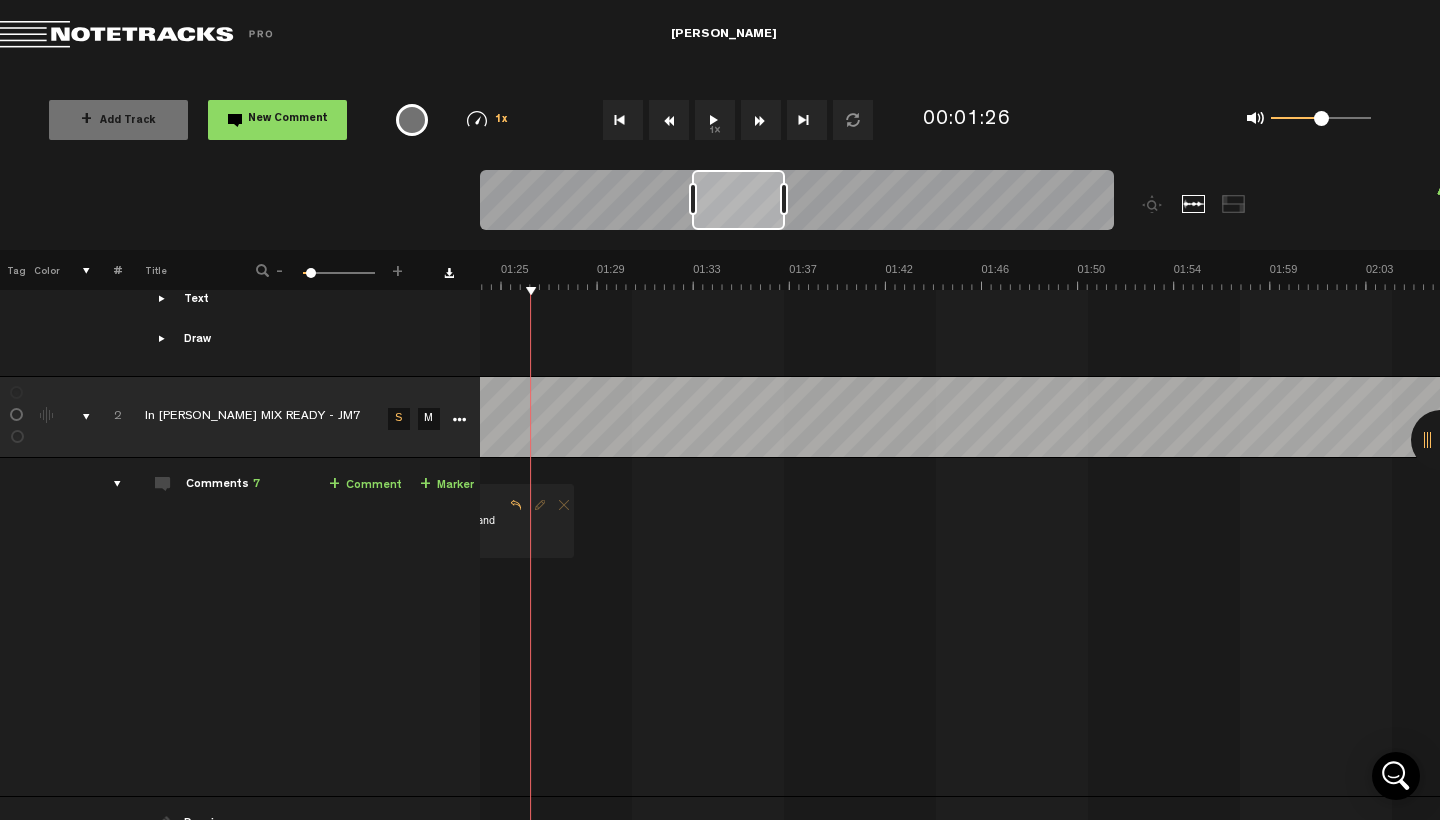 click at bounding box center (761, 120) 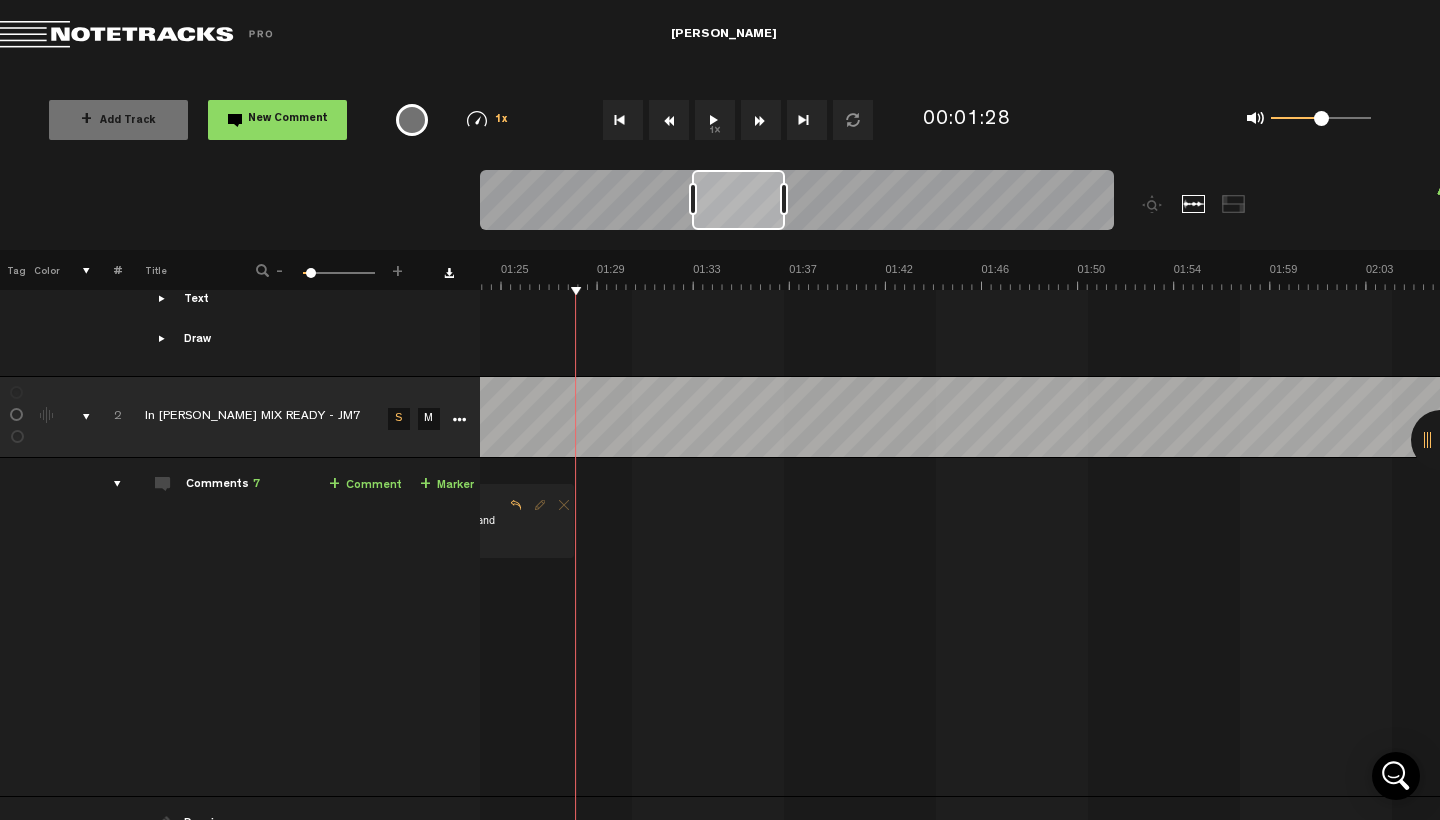 click at bounding box center [761, 120] 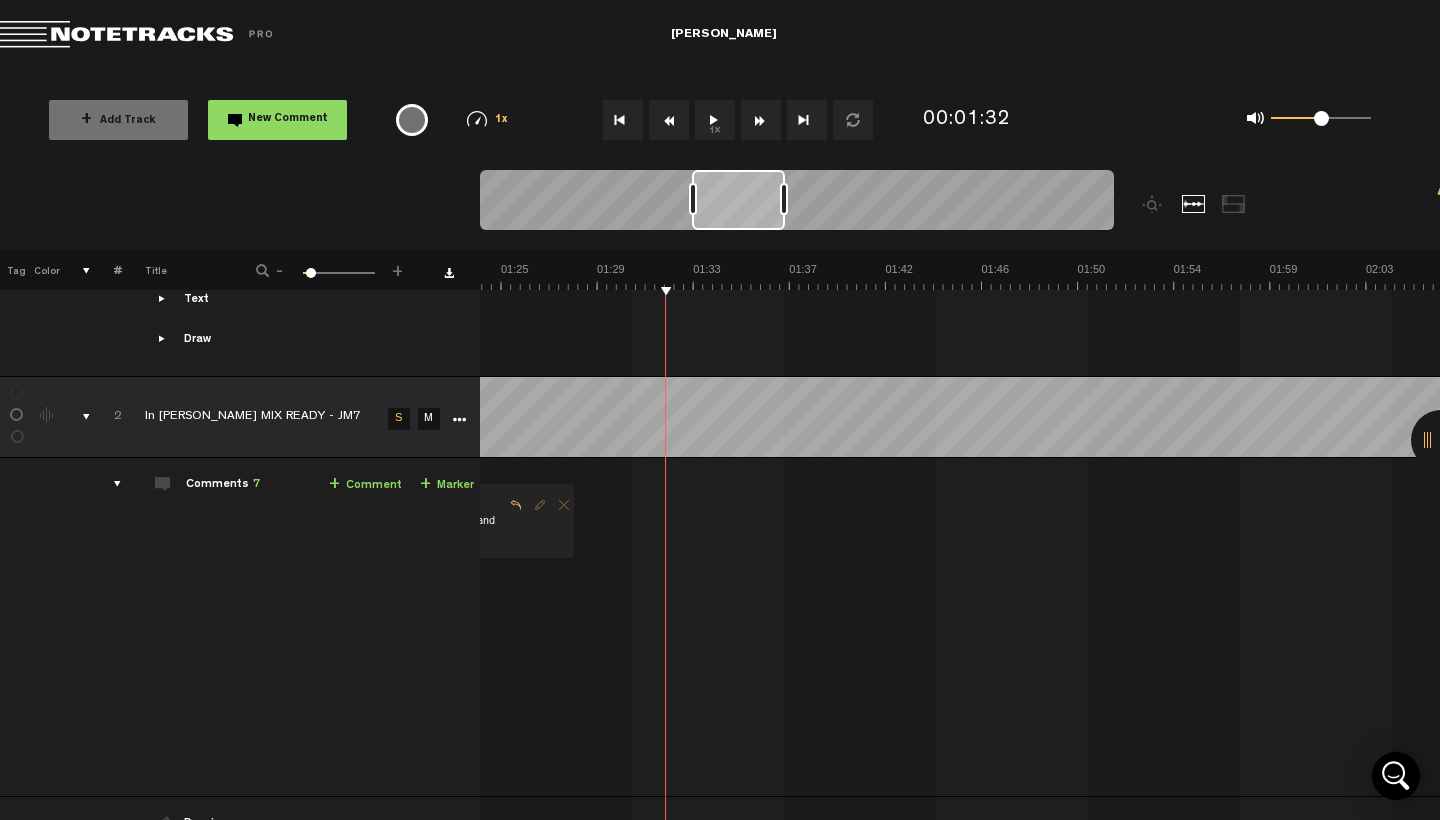 click at bounding box center (761, 120) 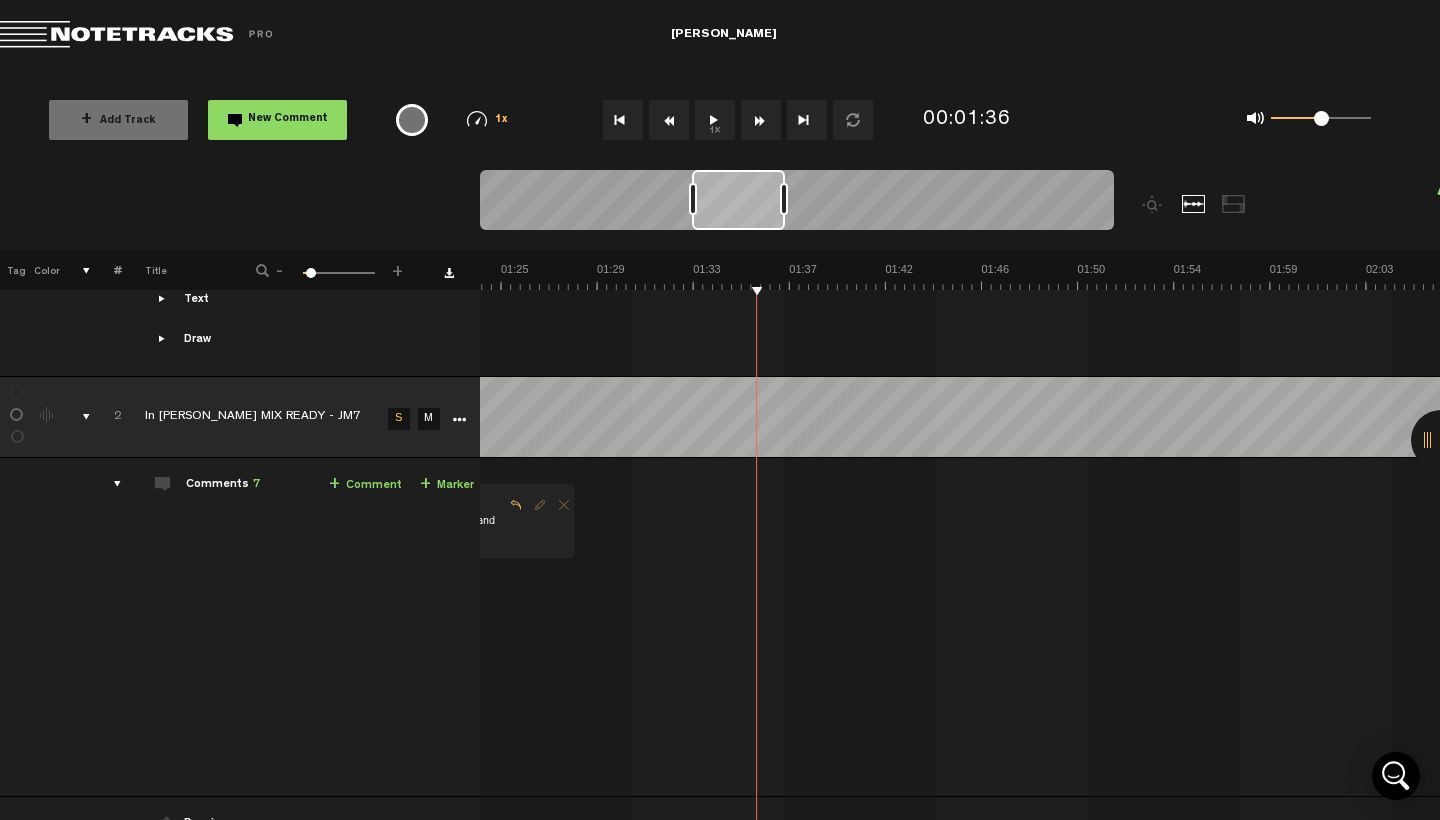 click at bounding box center (761, 120) 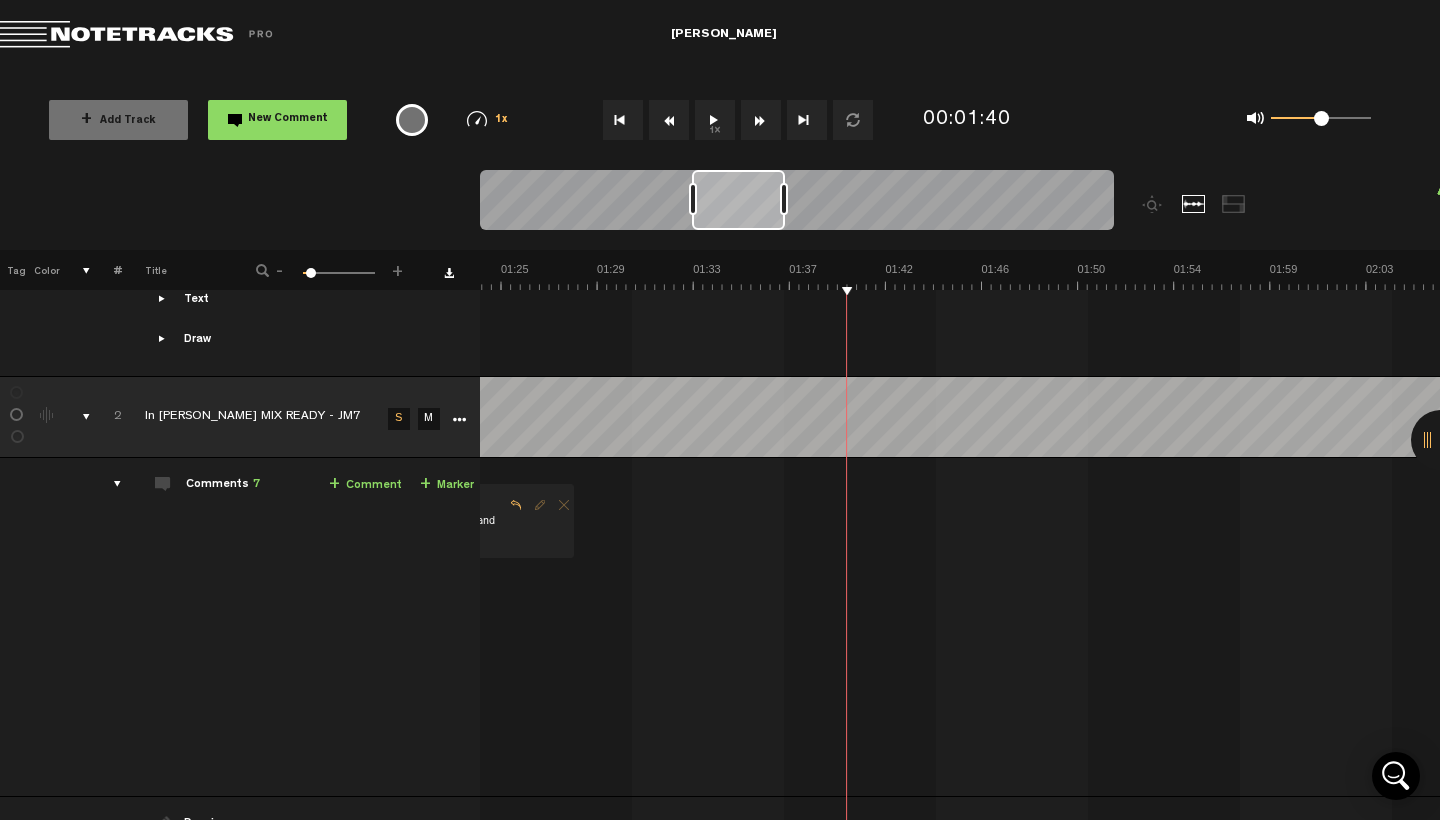 click at bounding box center [761, 120] 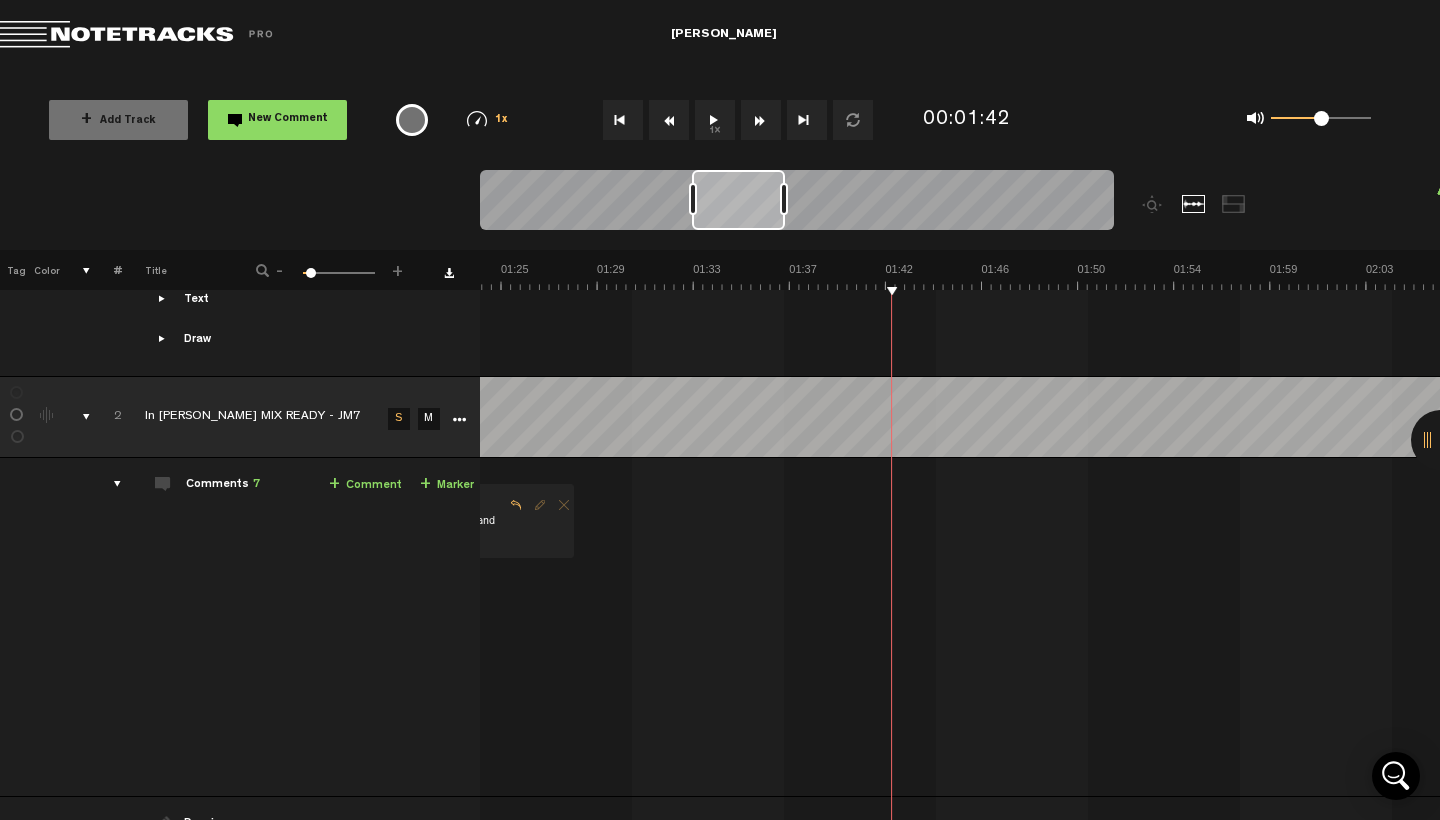 click at bounding box center (761, 120) 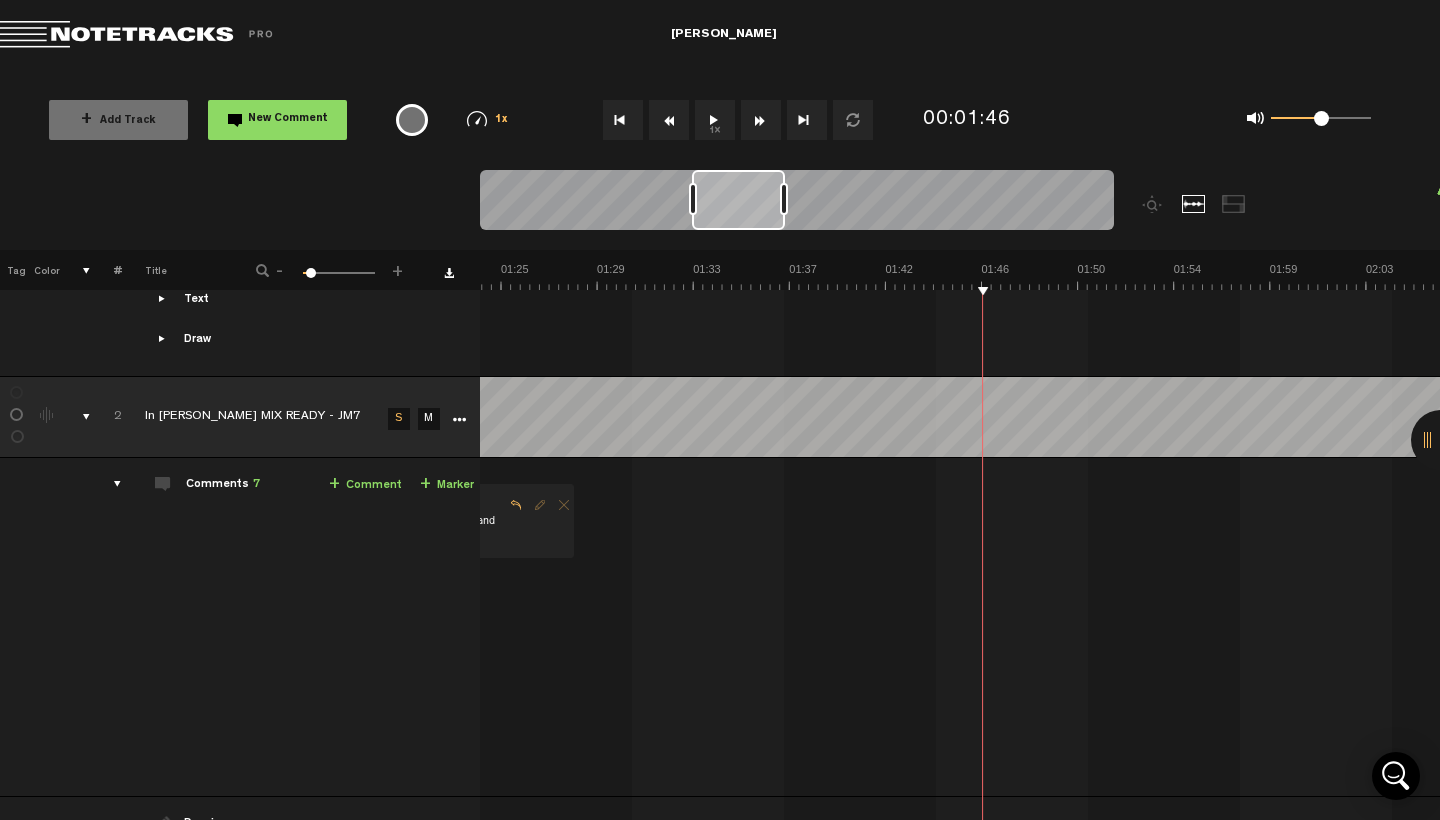 click at bounding box center (761, 120) 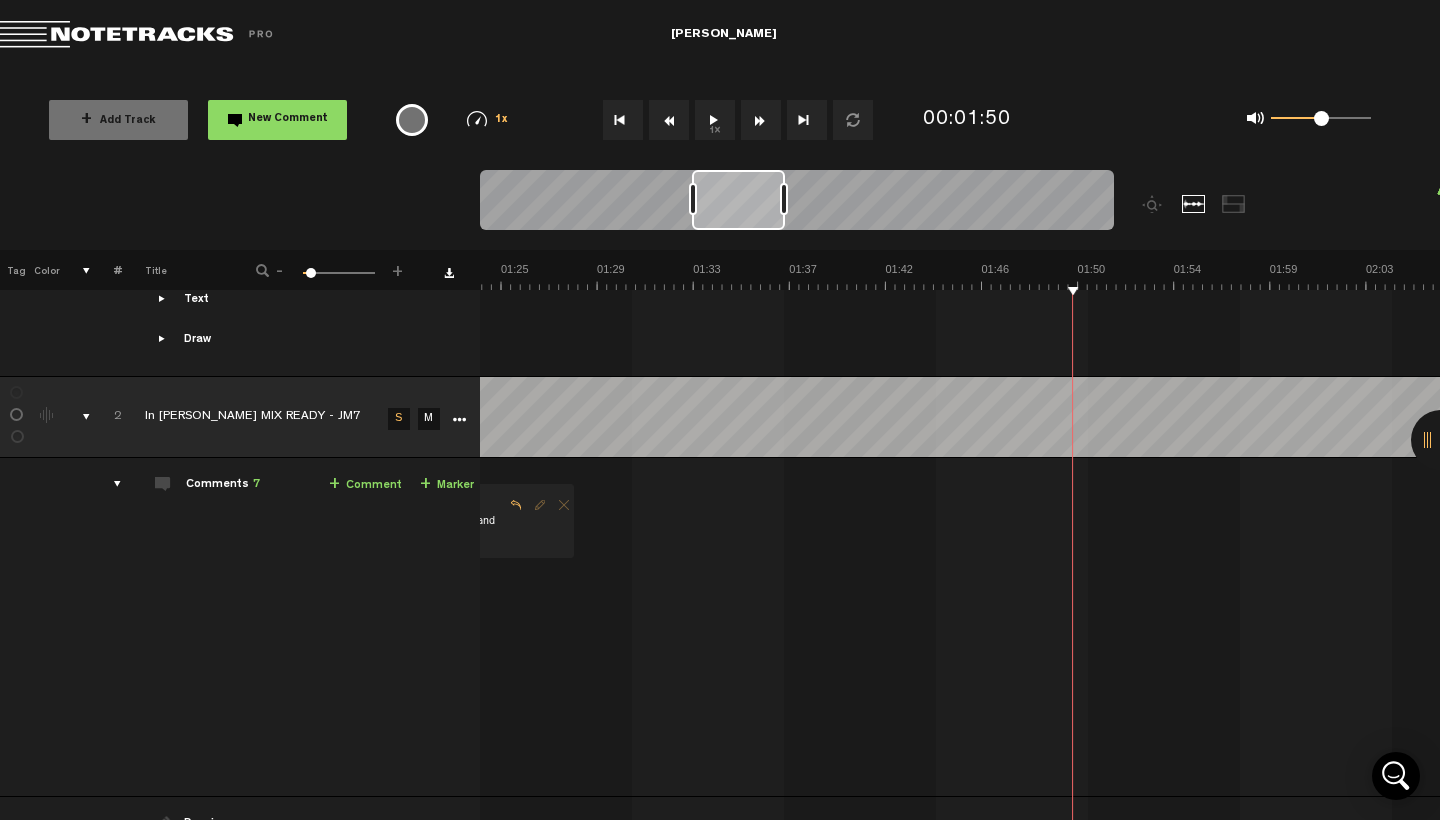 click at bounding box center (761, 120) 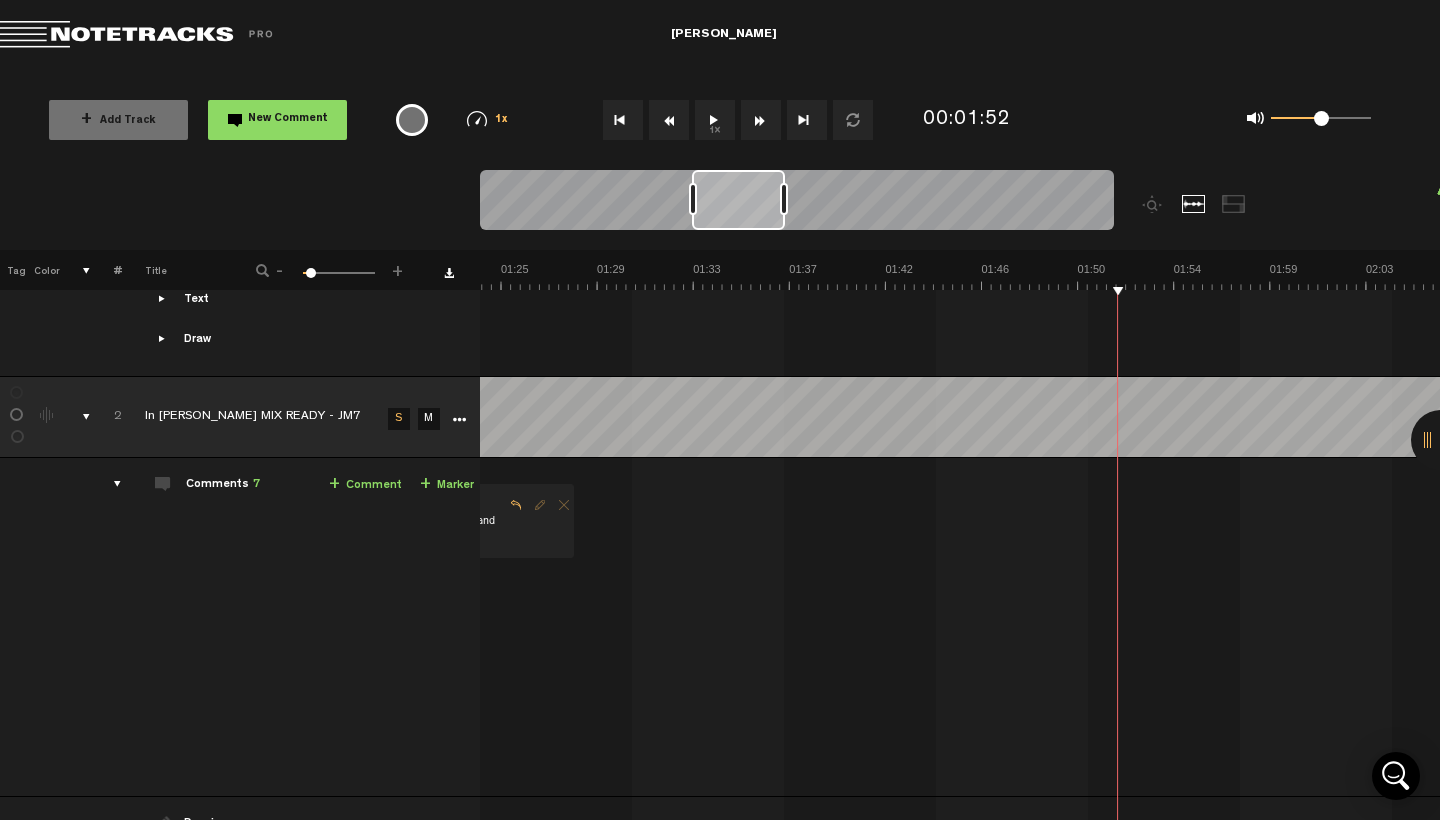 click at bounding box center (761, 120) 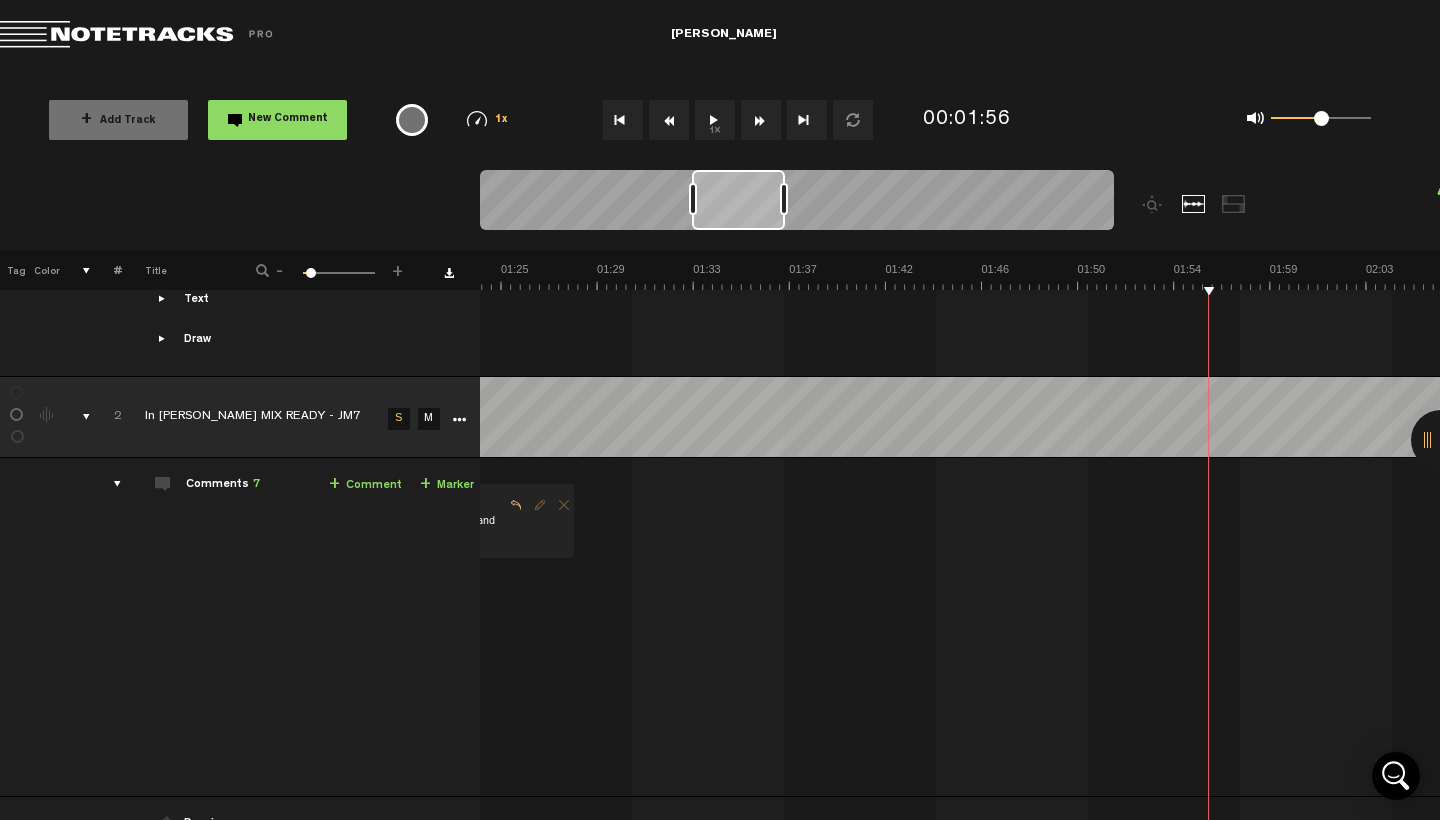 click at bounding box center [761, 120] 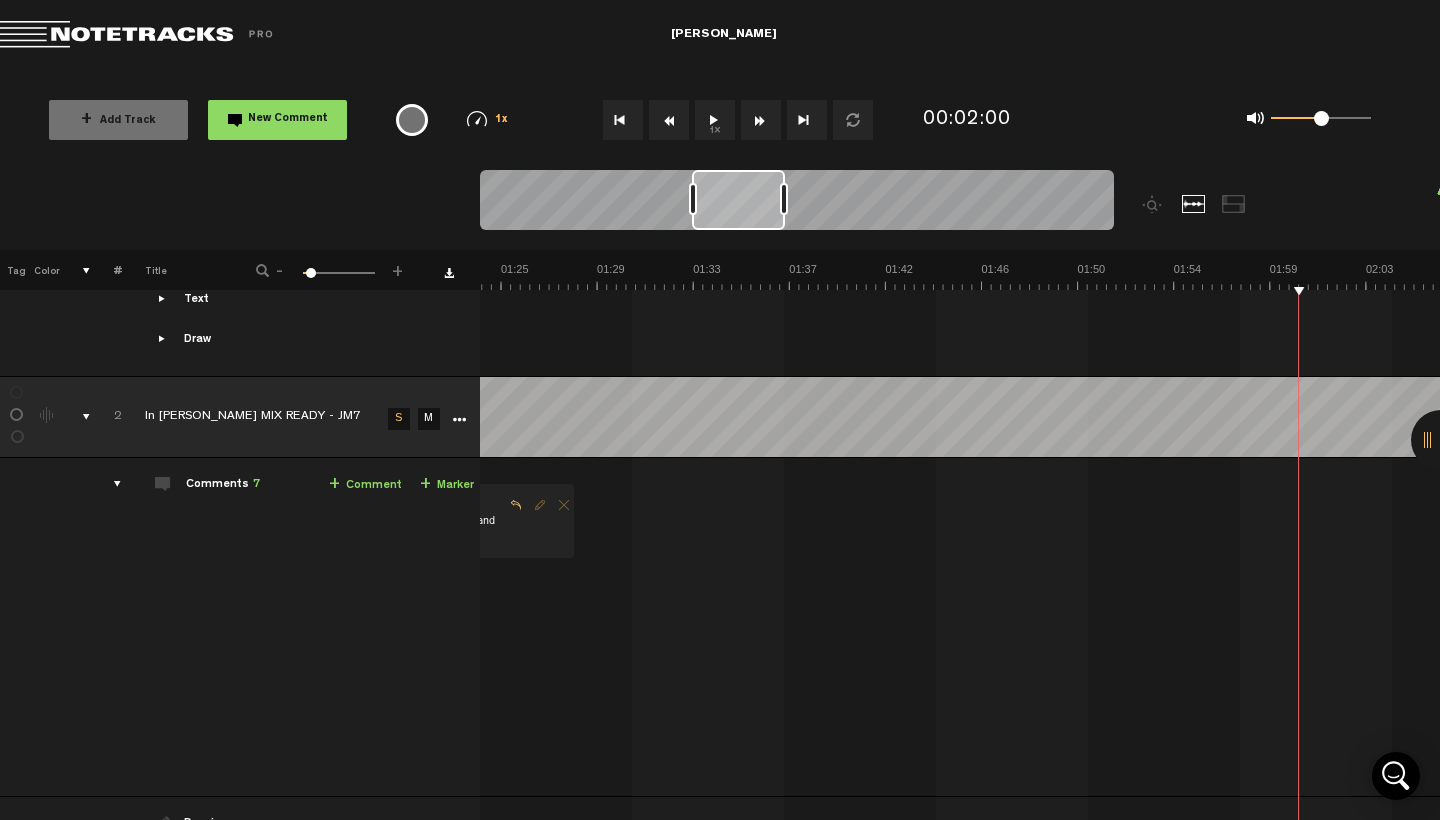 click at bounding box center (761, 120) 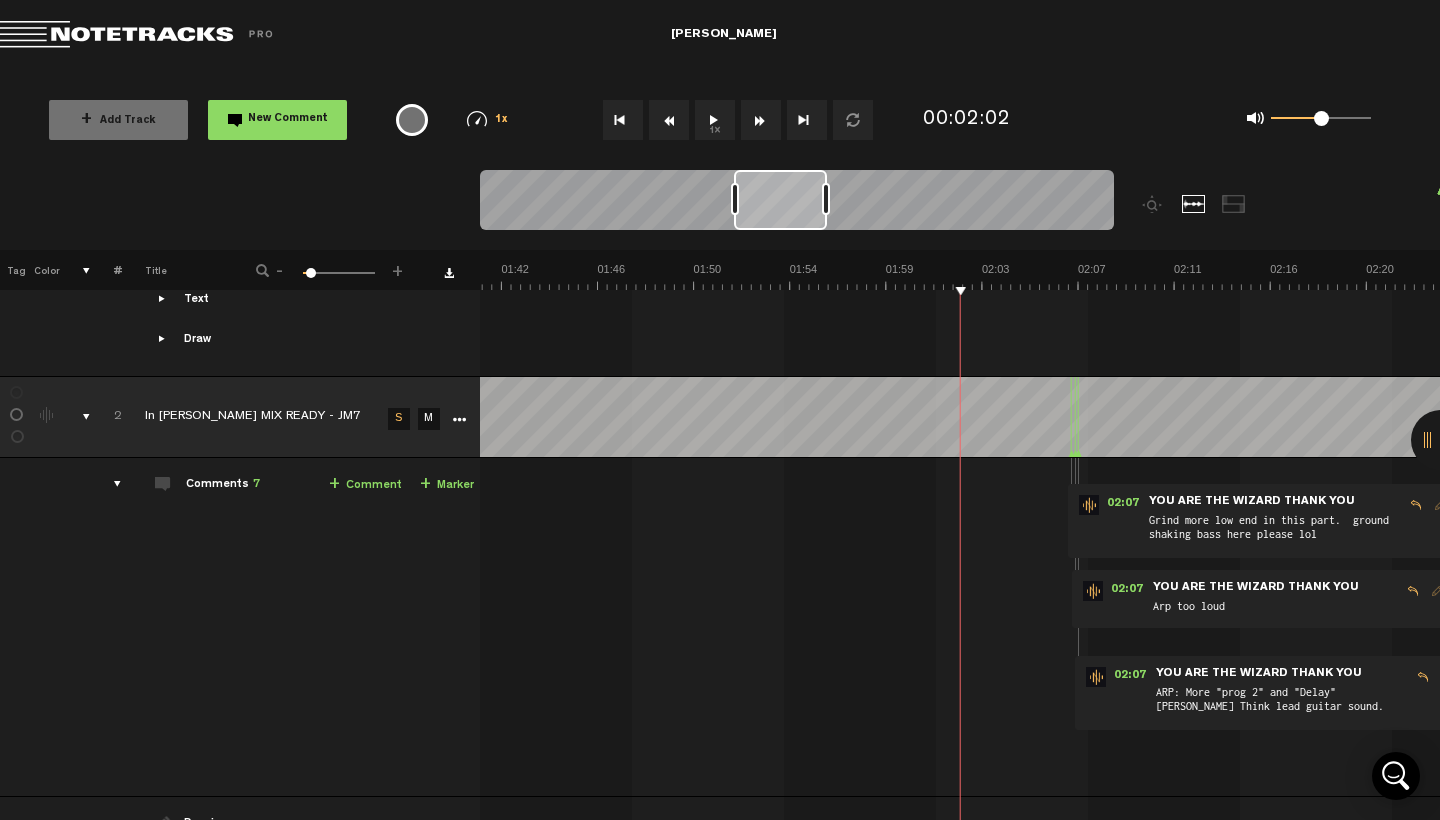 click at bounding box center [761, 120] 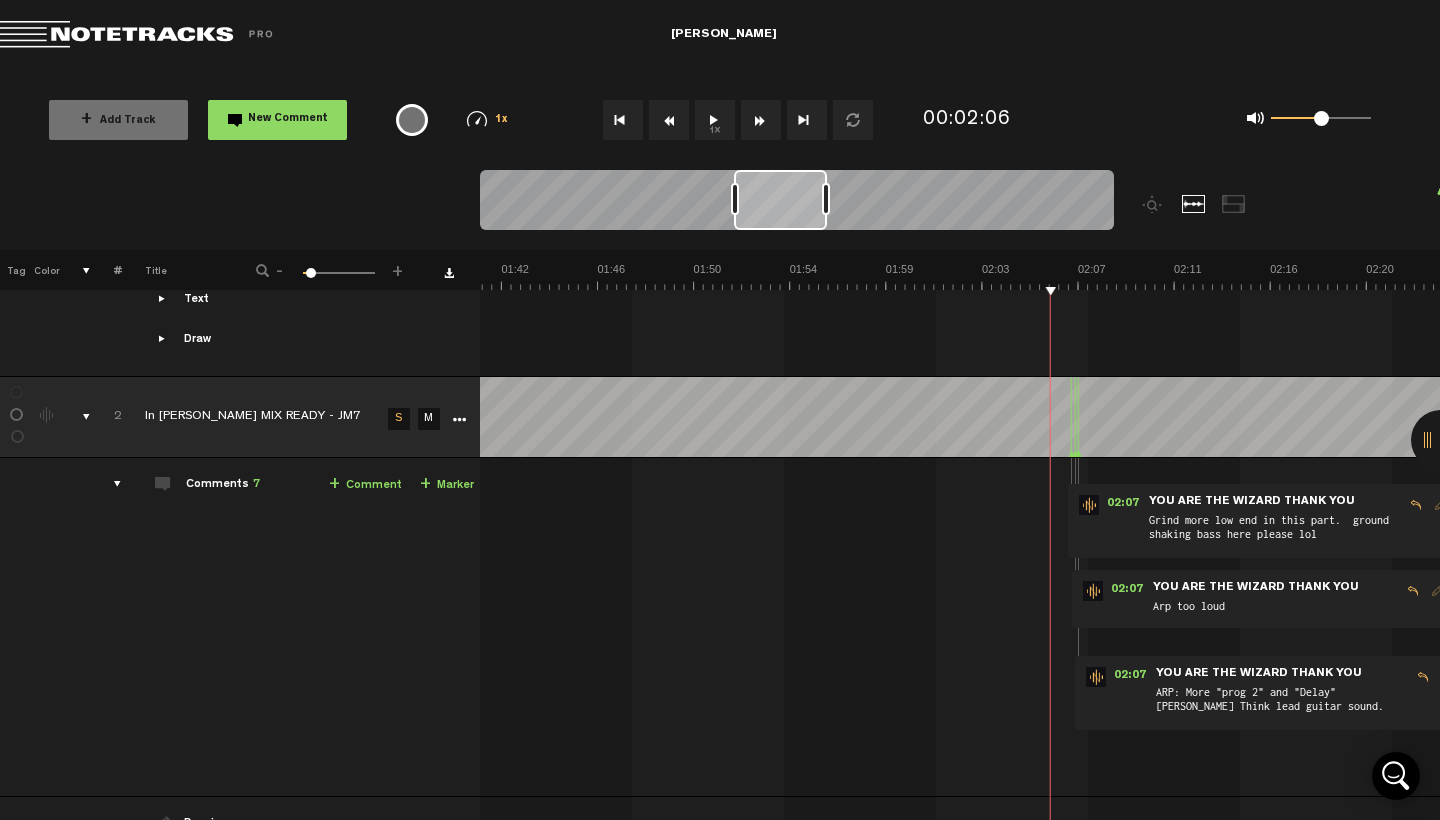click at bounding box center (761, 120) 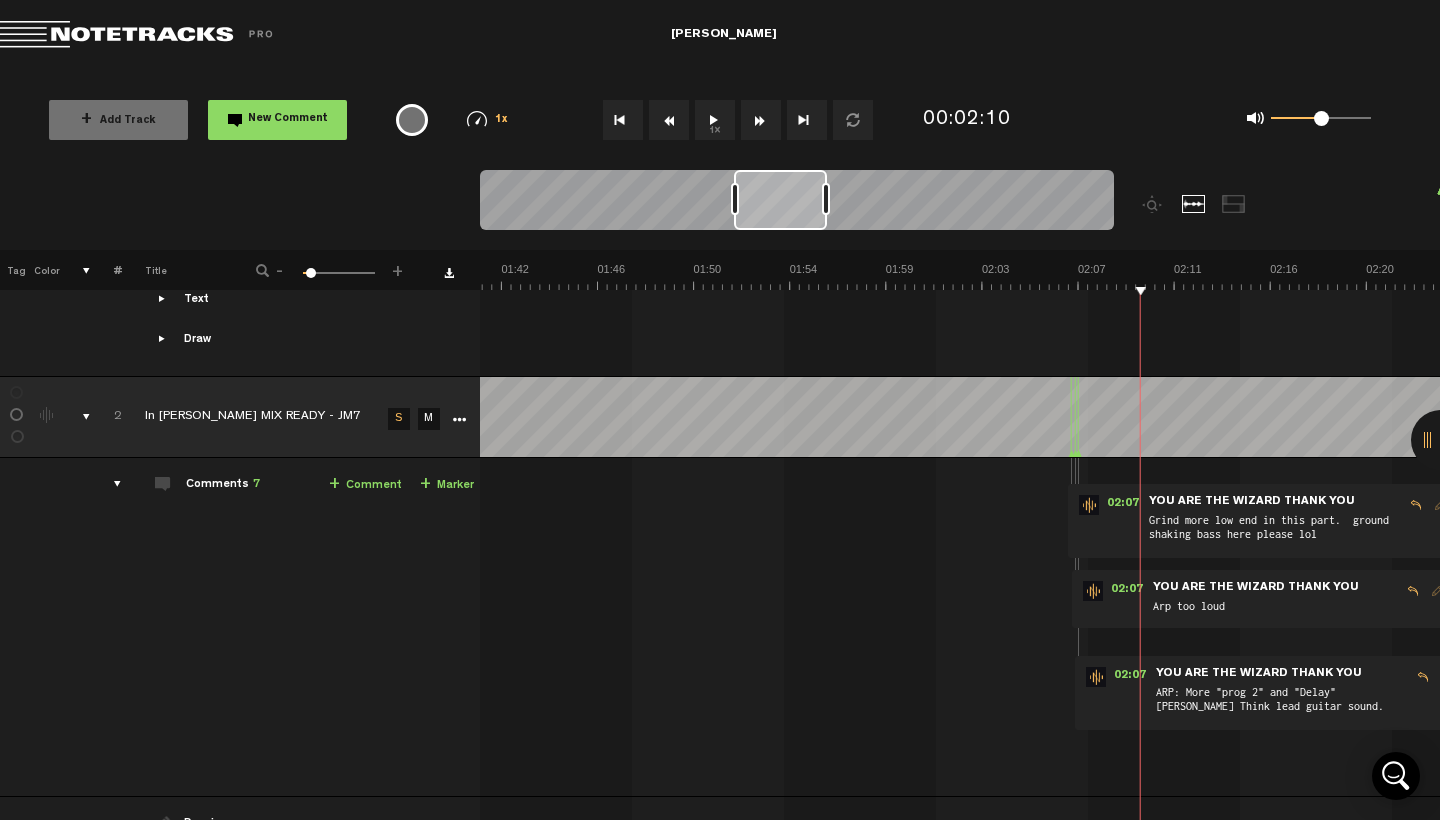 click at bounding box center (761, 120) 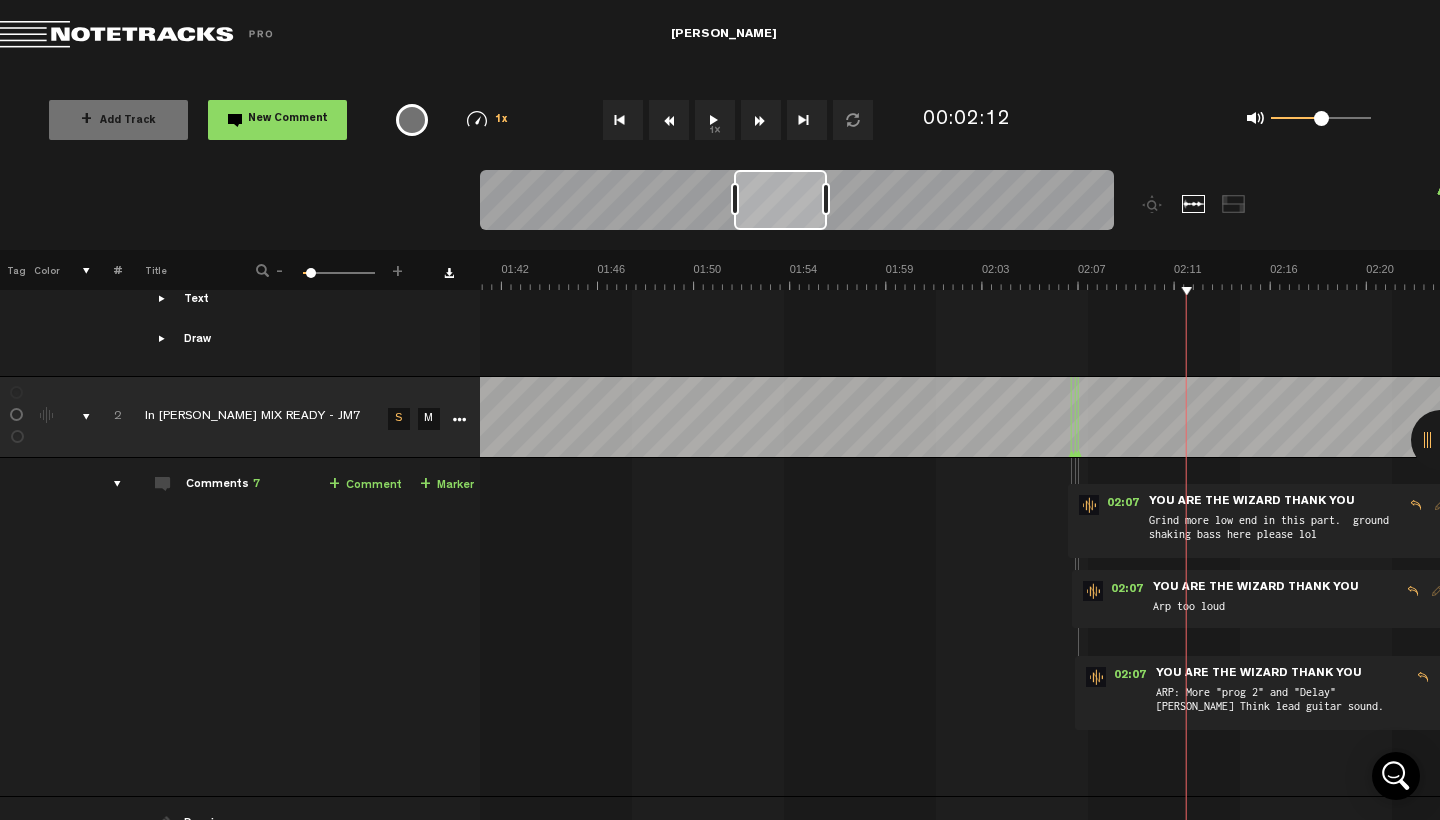 scroll, scrollTop: 0, scrollLeft: 2284, axis: horizontal 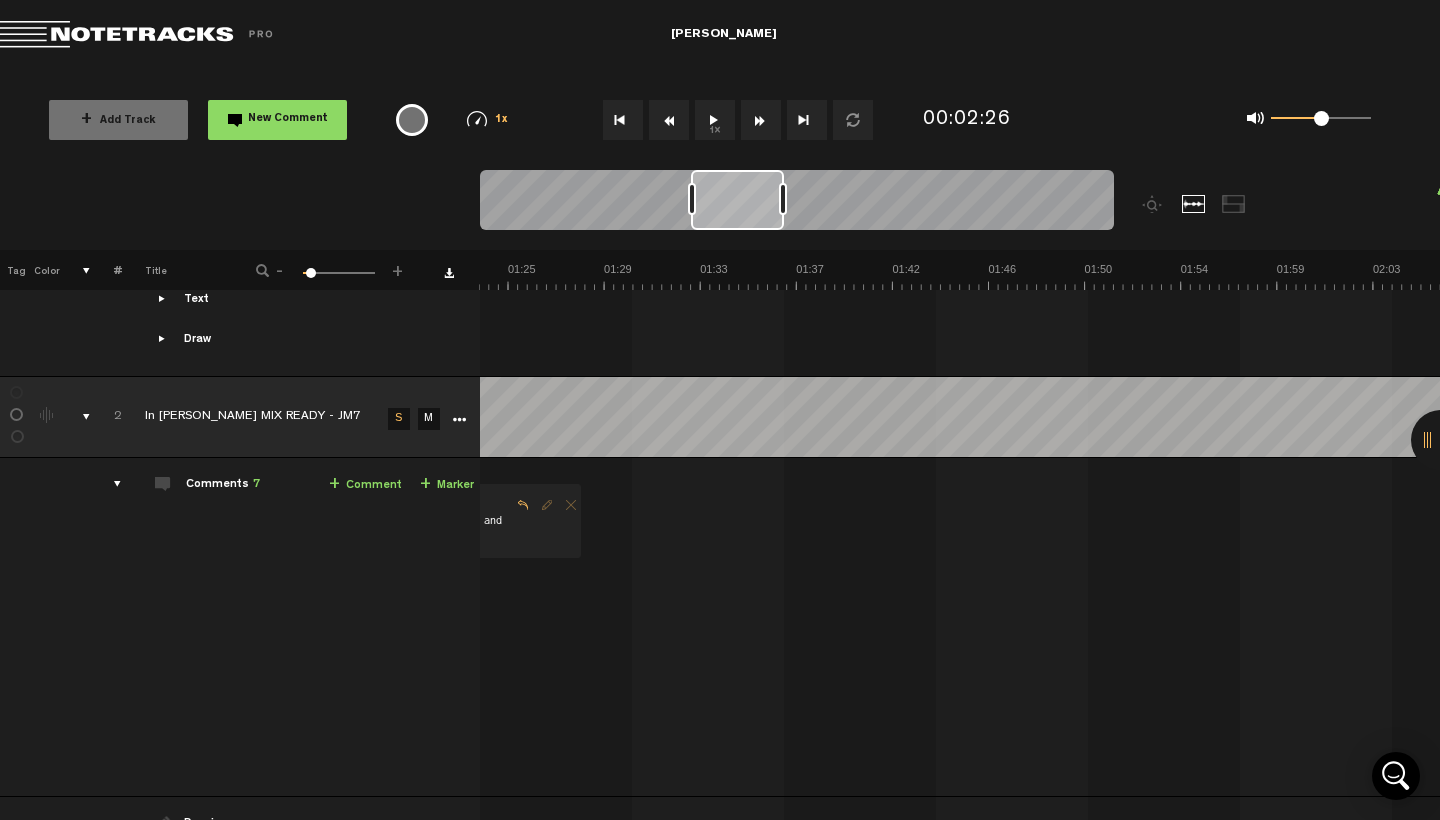 click at bounding box center (623, 120) 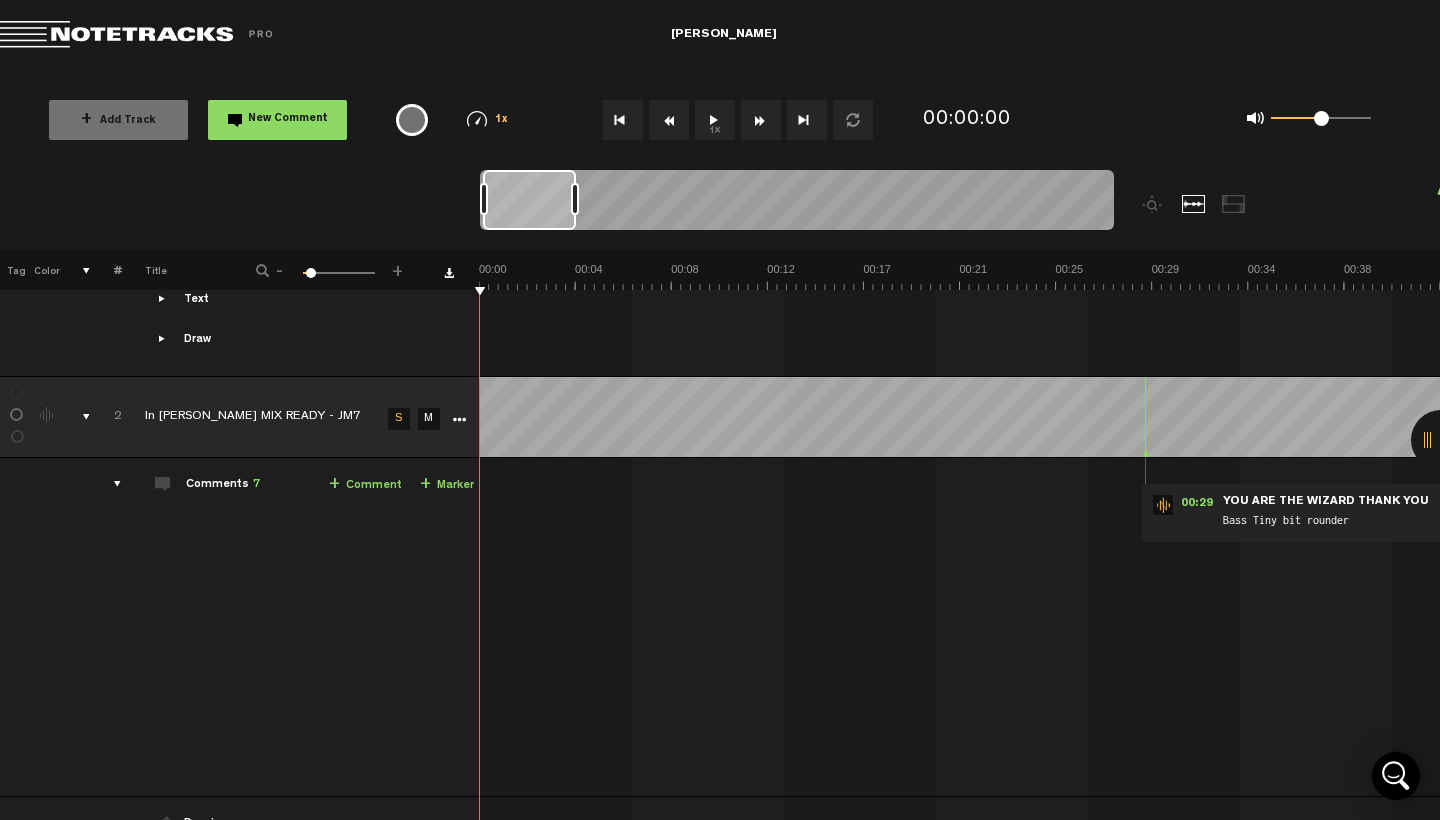 scroll, scrollTop: 0, scrollLeft: 0, axis: both 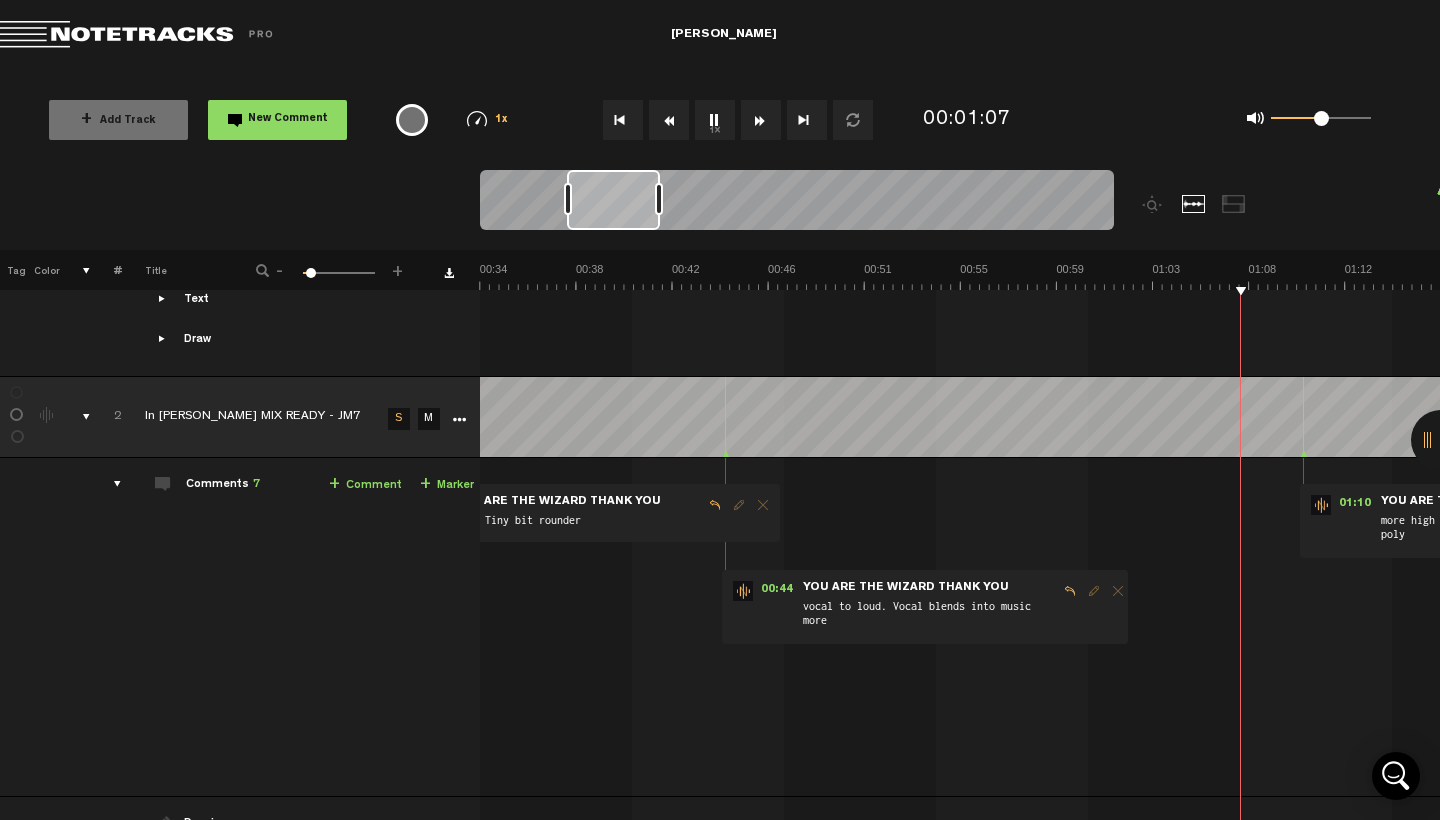 drag, startPoint x: 721, startPoint y: 113, endPoint x: 848, endPoint y: 816, distance: 714.37946 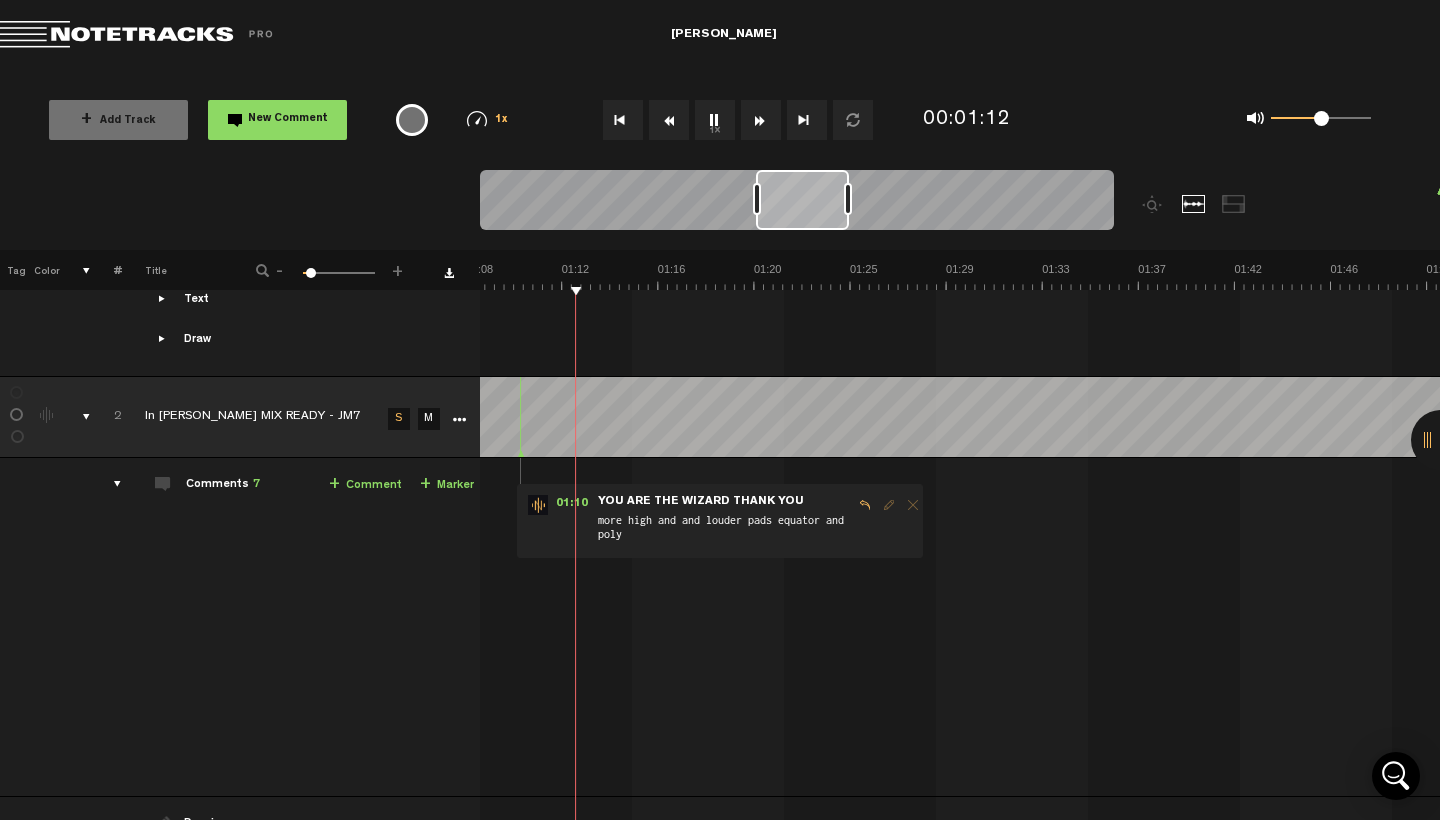 scroll, scrollTop: 0, scrollLeft: 1553, axis: horizontal 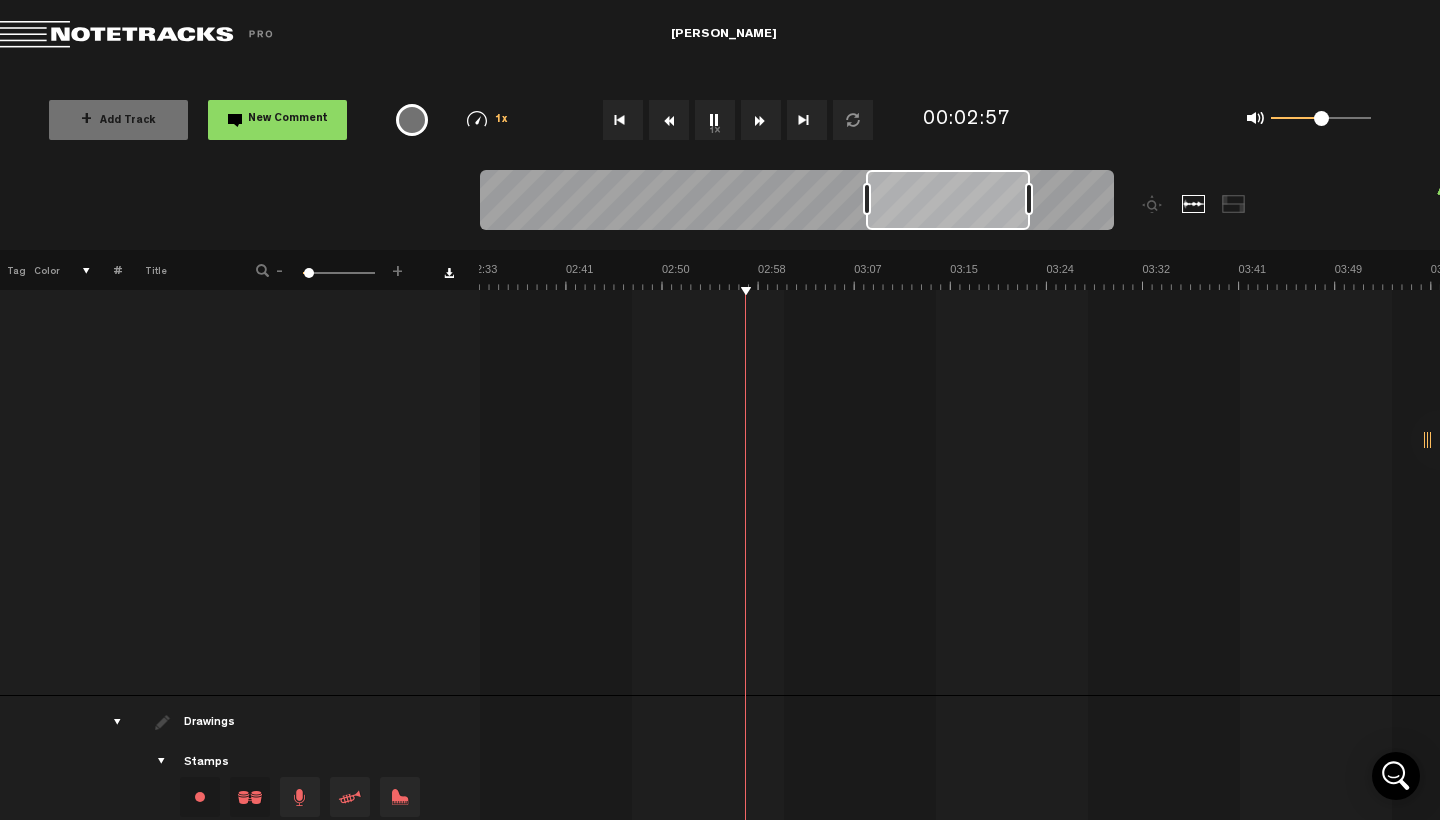 click at bounding box center [797, 203] 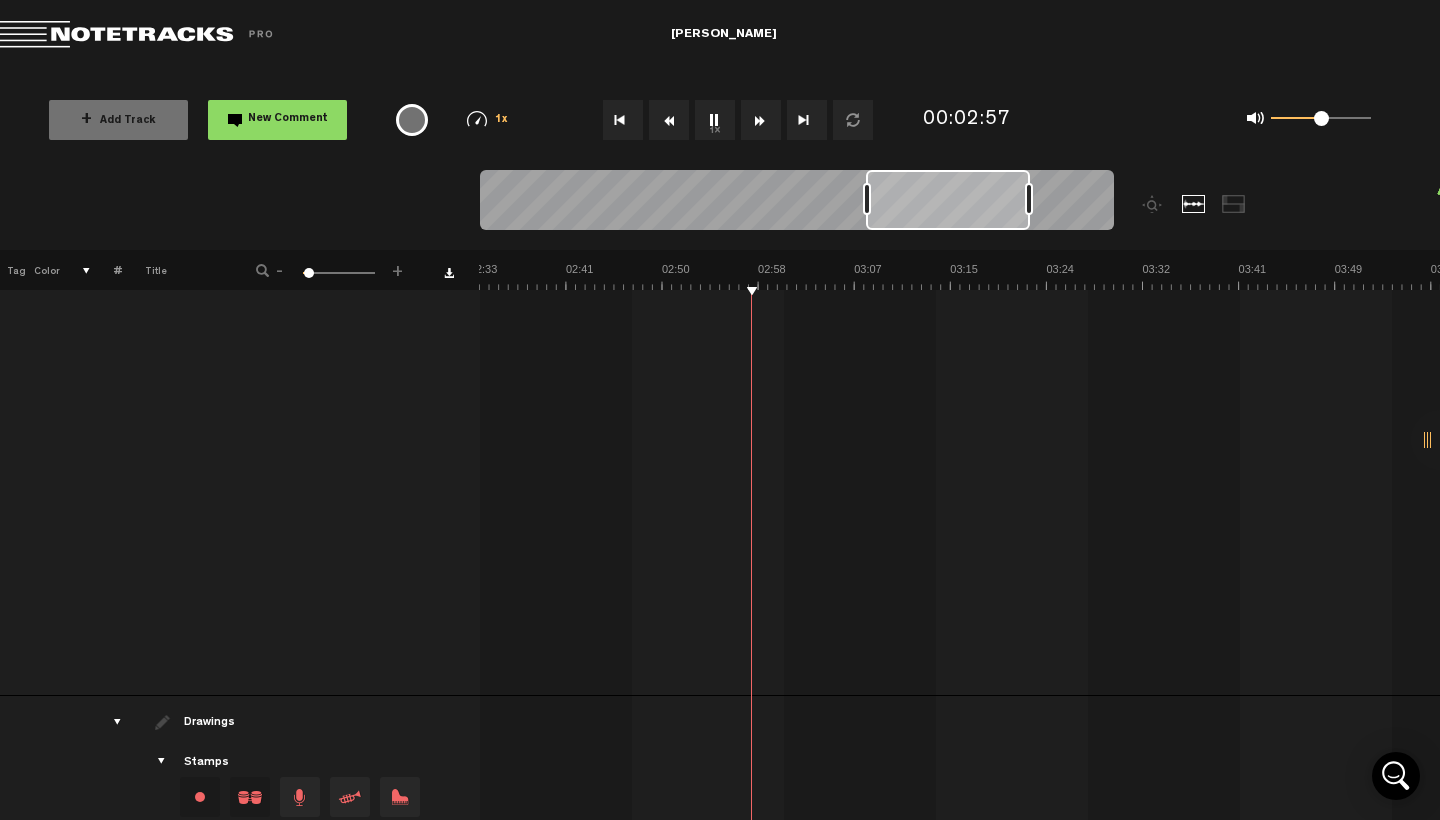 scroll, scrollTop: 2258, scrollLeft: 0, axis: vertical 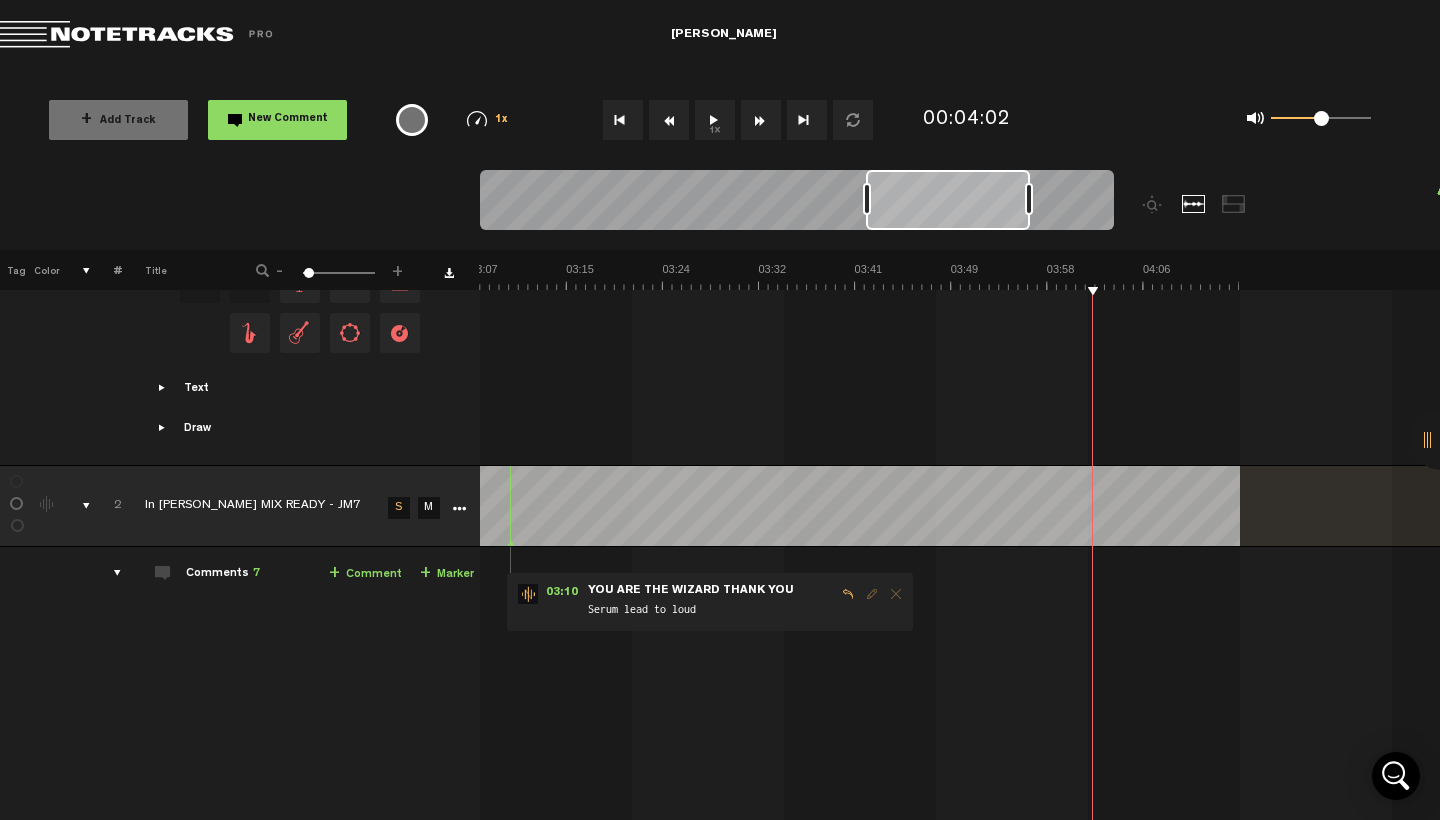 click at bounding box center [669, 120] 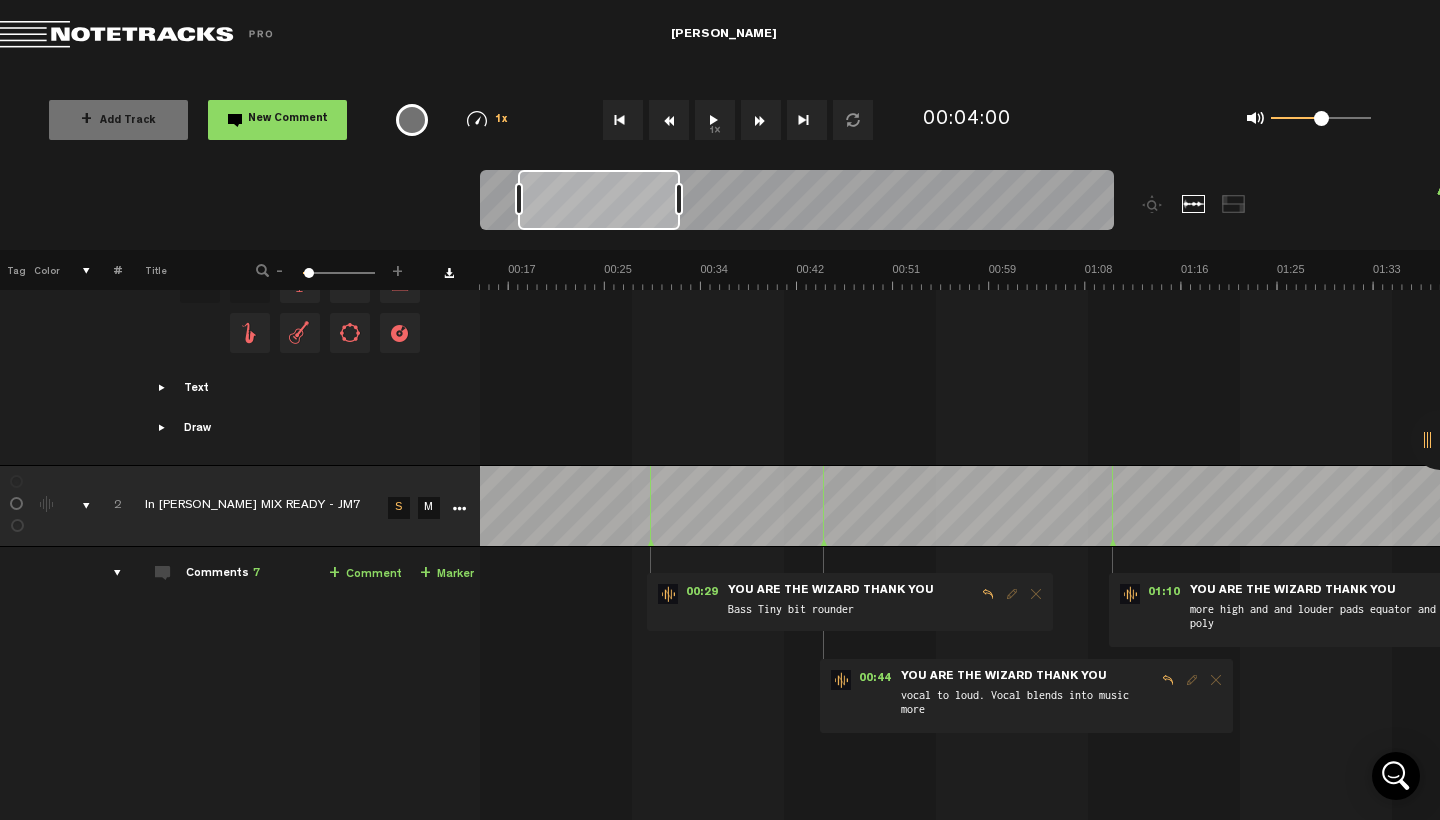 scroll, scrollTop: 0, scrollLeft: 159, axis: horizontal 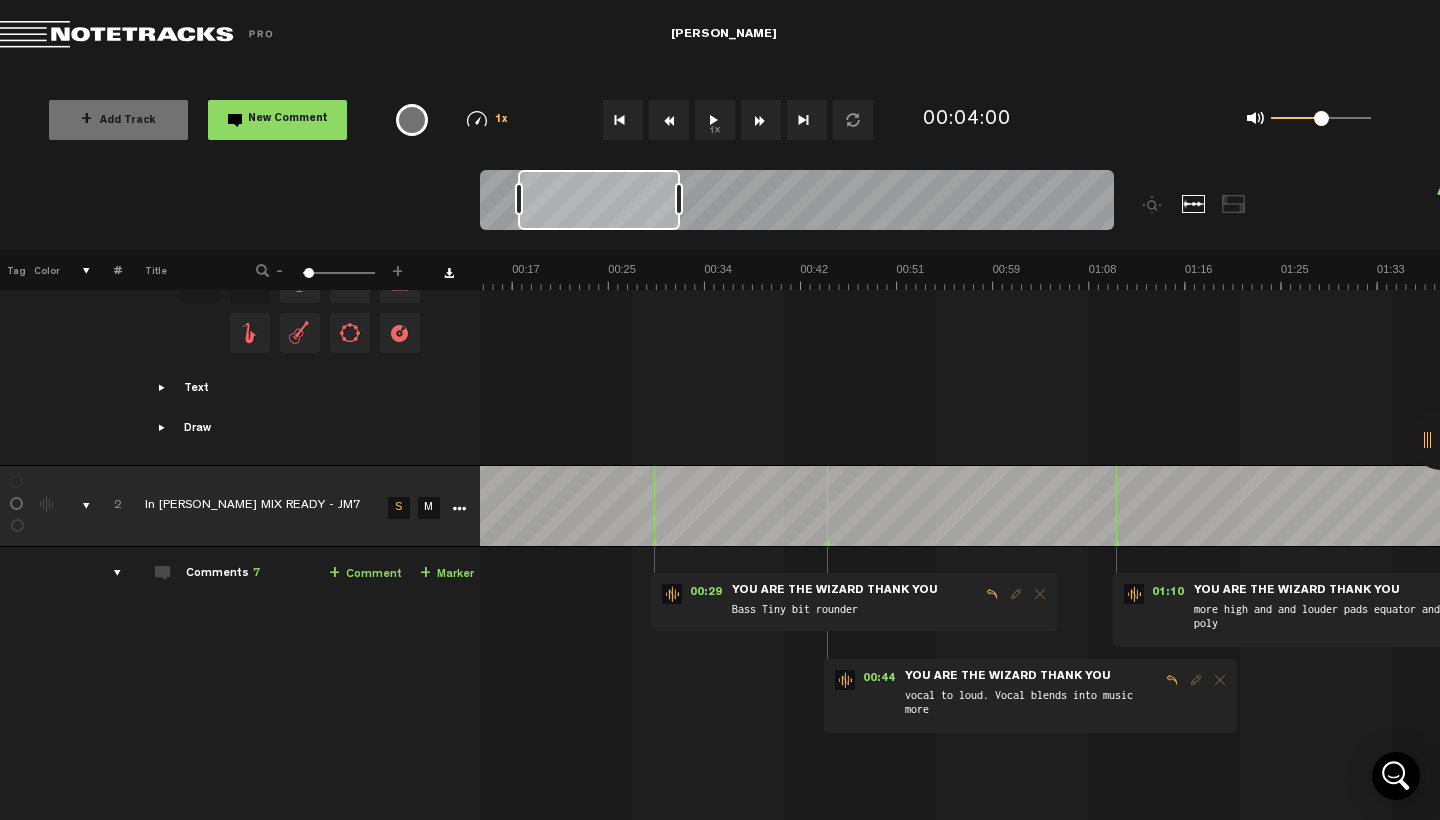 drag, startPoint x: 922, startPoint y: 207, endPoint x: 593, endPoint y: 230, distance: 329.80298 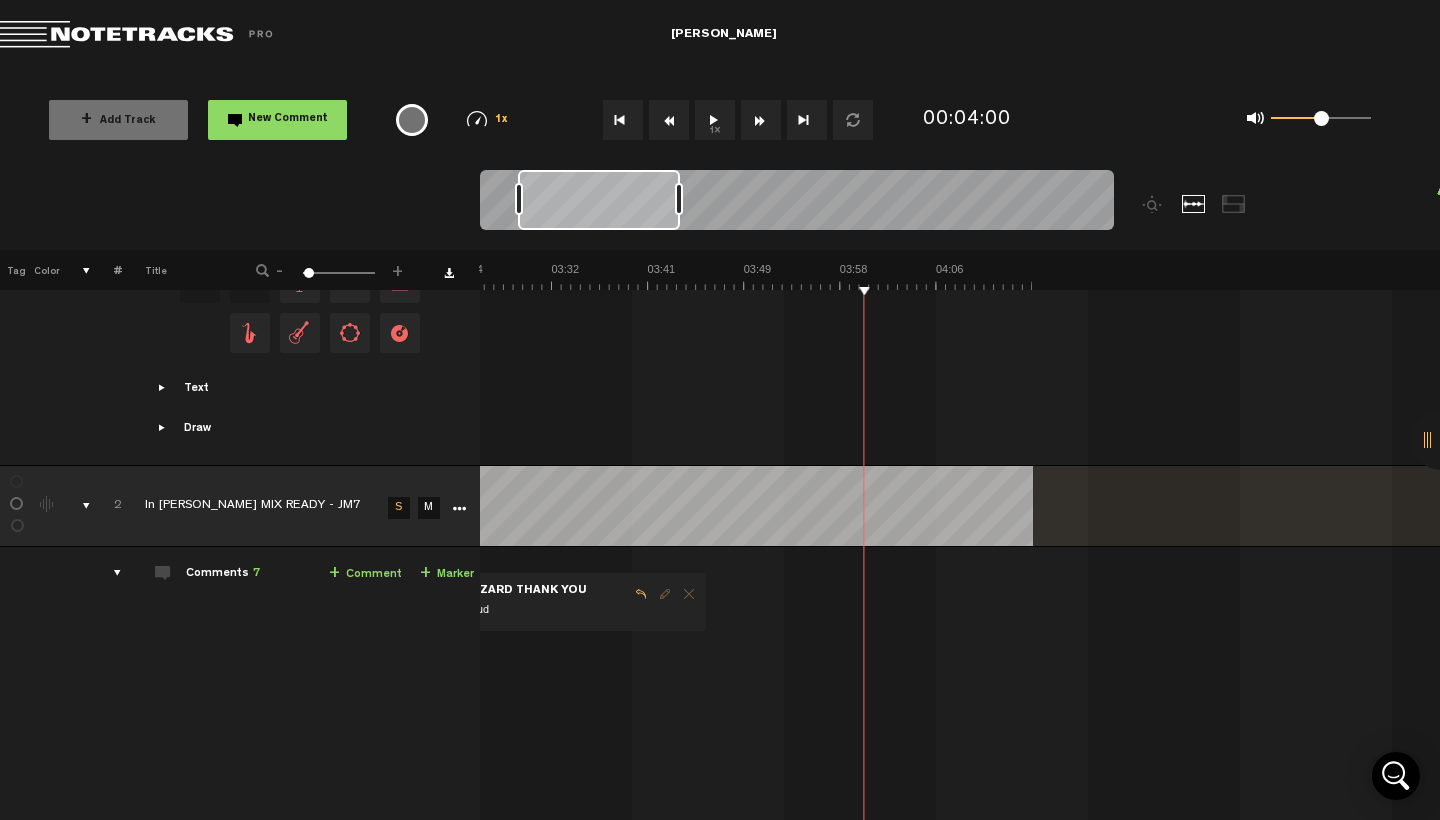 scroll, scrollTop: 0, scrollLeft: 2329, axis: horizontal 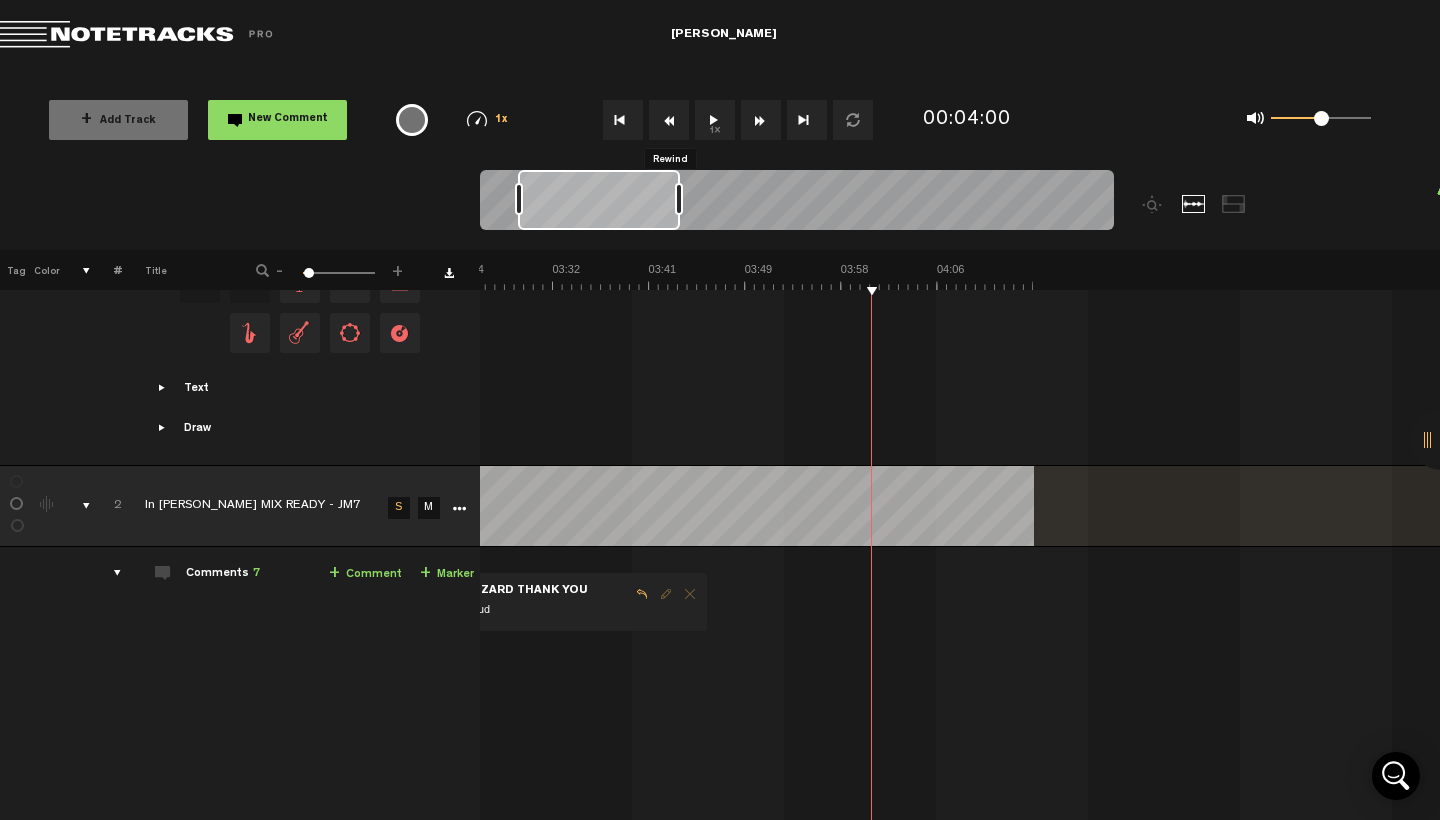 click at bounding box center [669, 120] 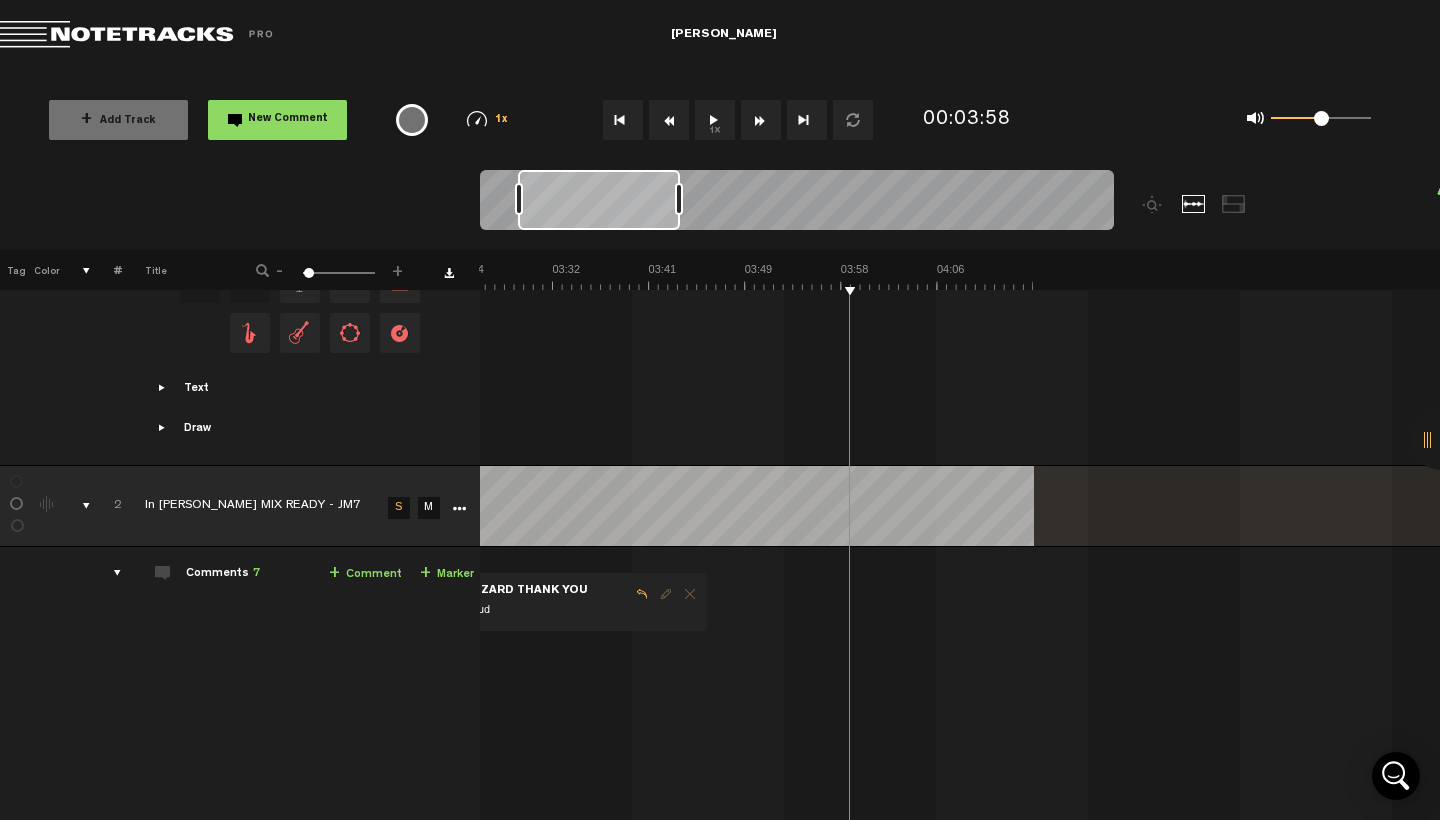 click at bounding box center [599, 200] 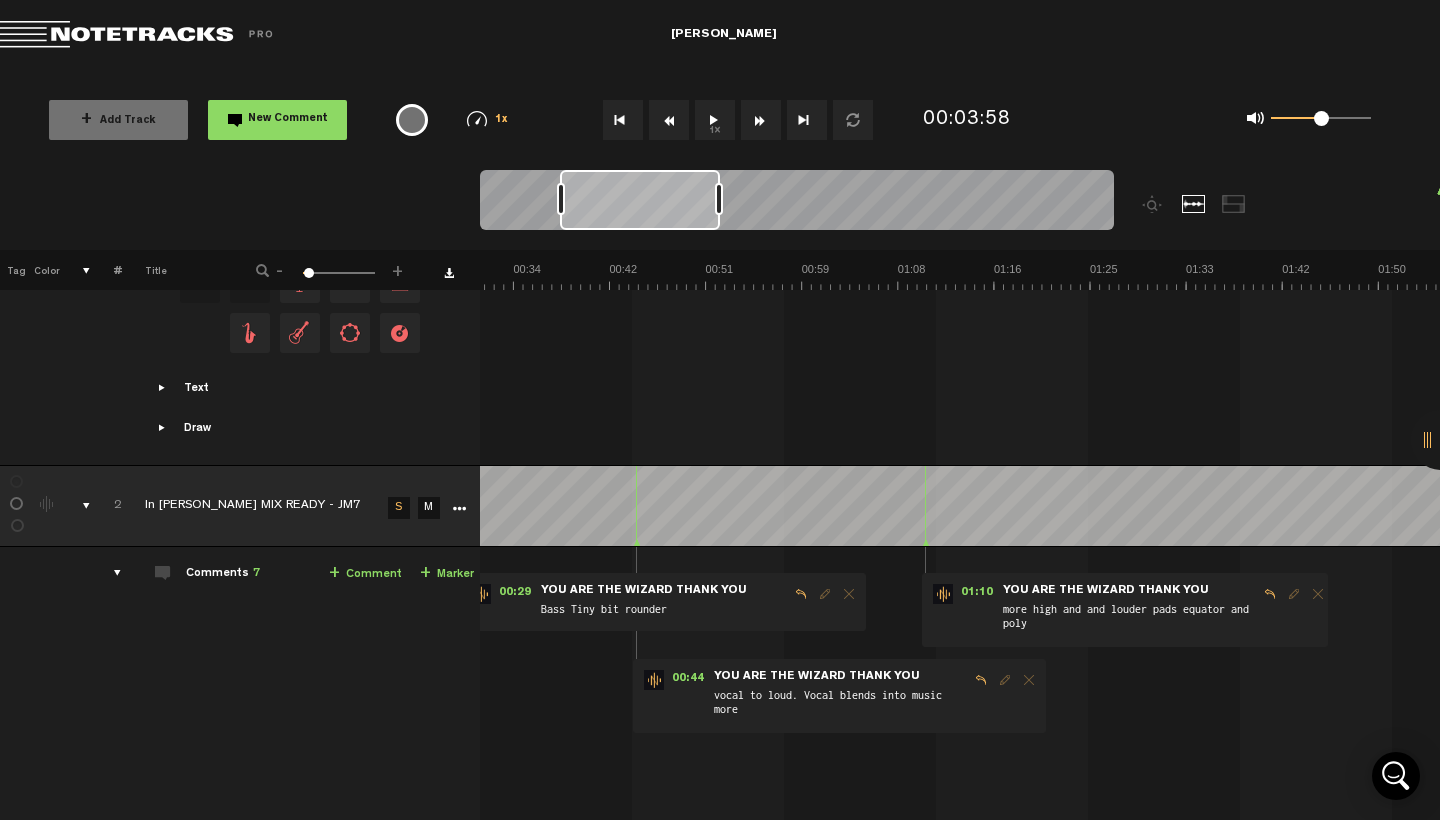 scroll, scrollTop: 0, scrollLeft: 350, axis: horizontal 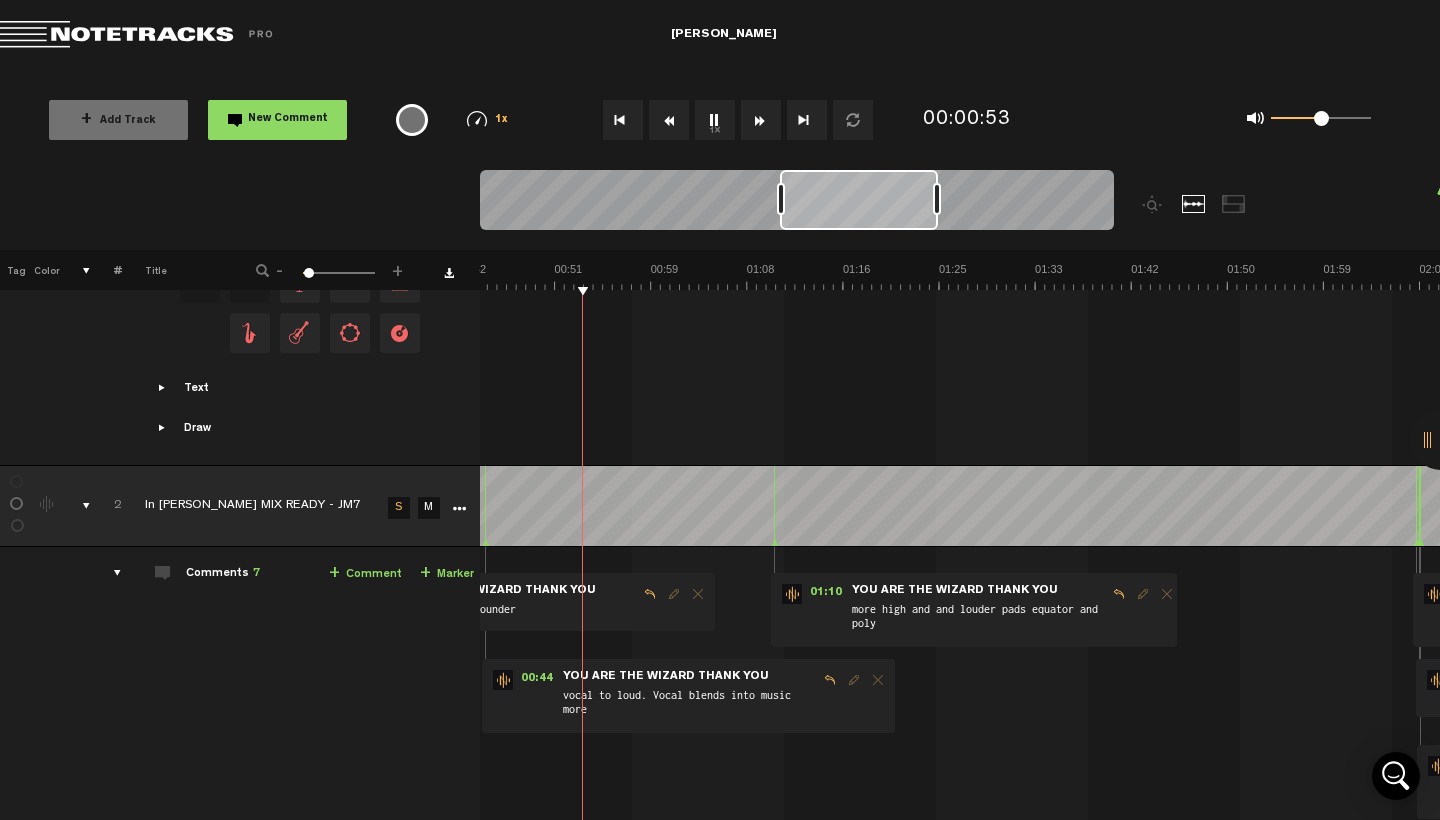 drag, startPoint x: 689, startPoint y: 183, endPoint x: 884, endPoint y: 206, distance: 196.35173 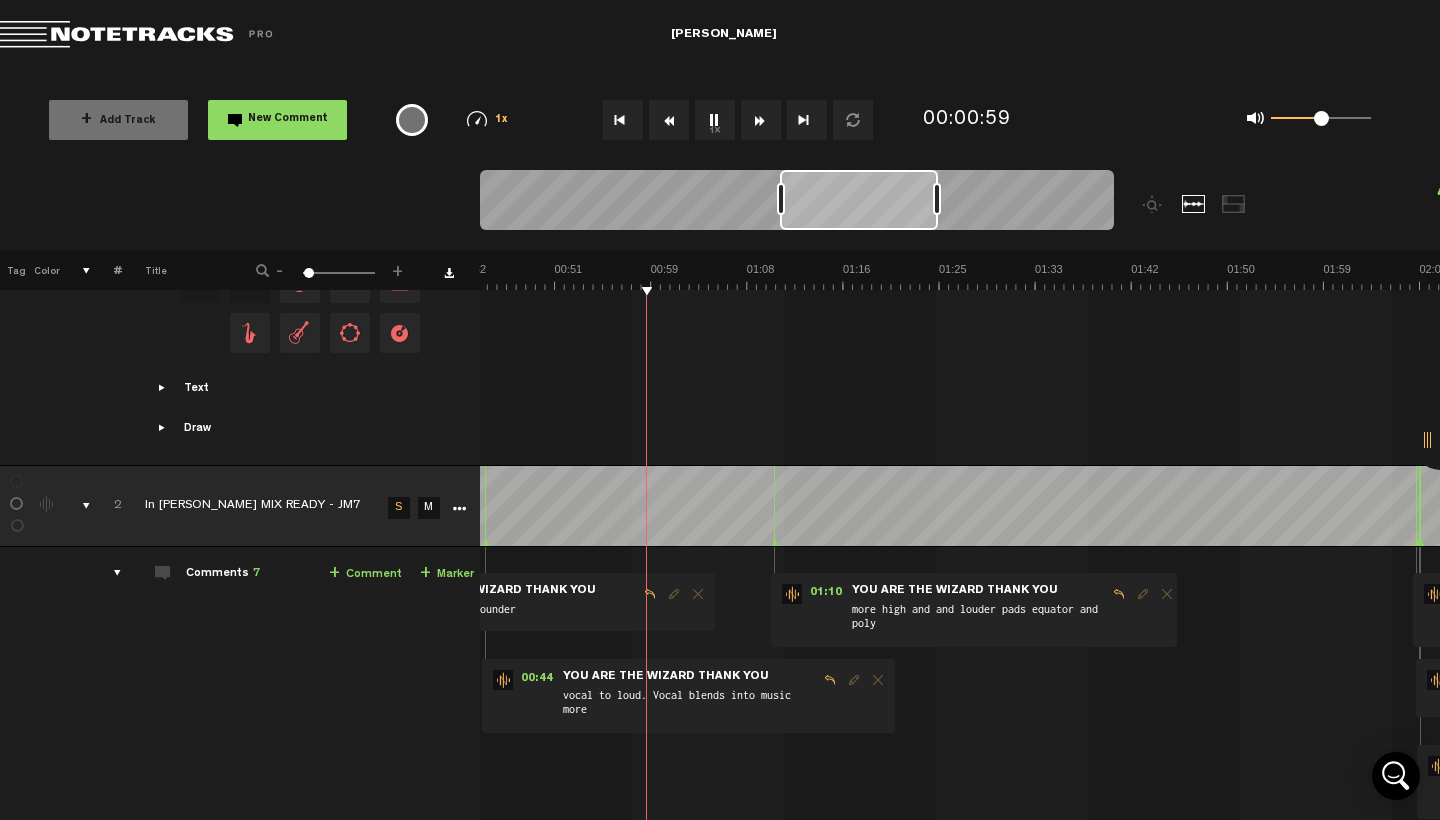 click at bounding box center [859, 200] 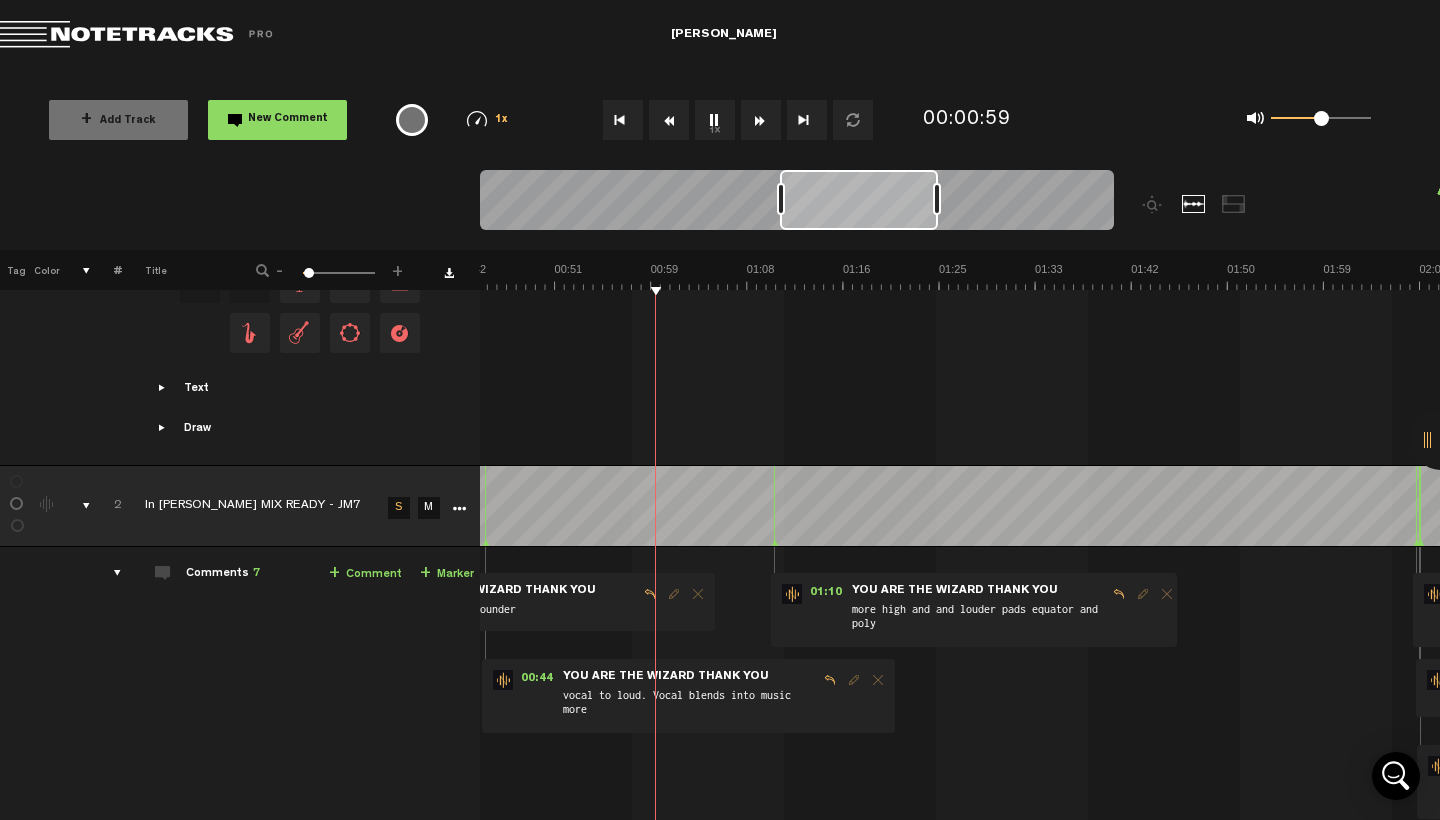 click at bounding box center (859, 200) 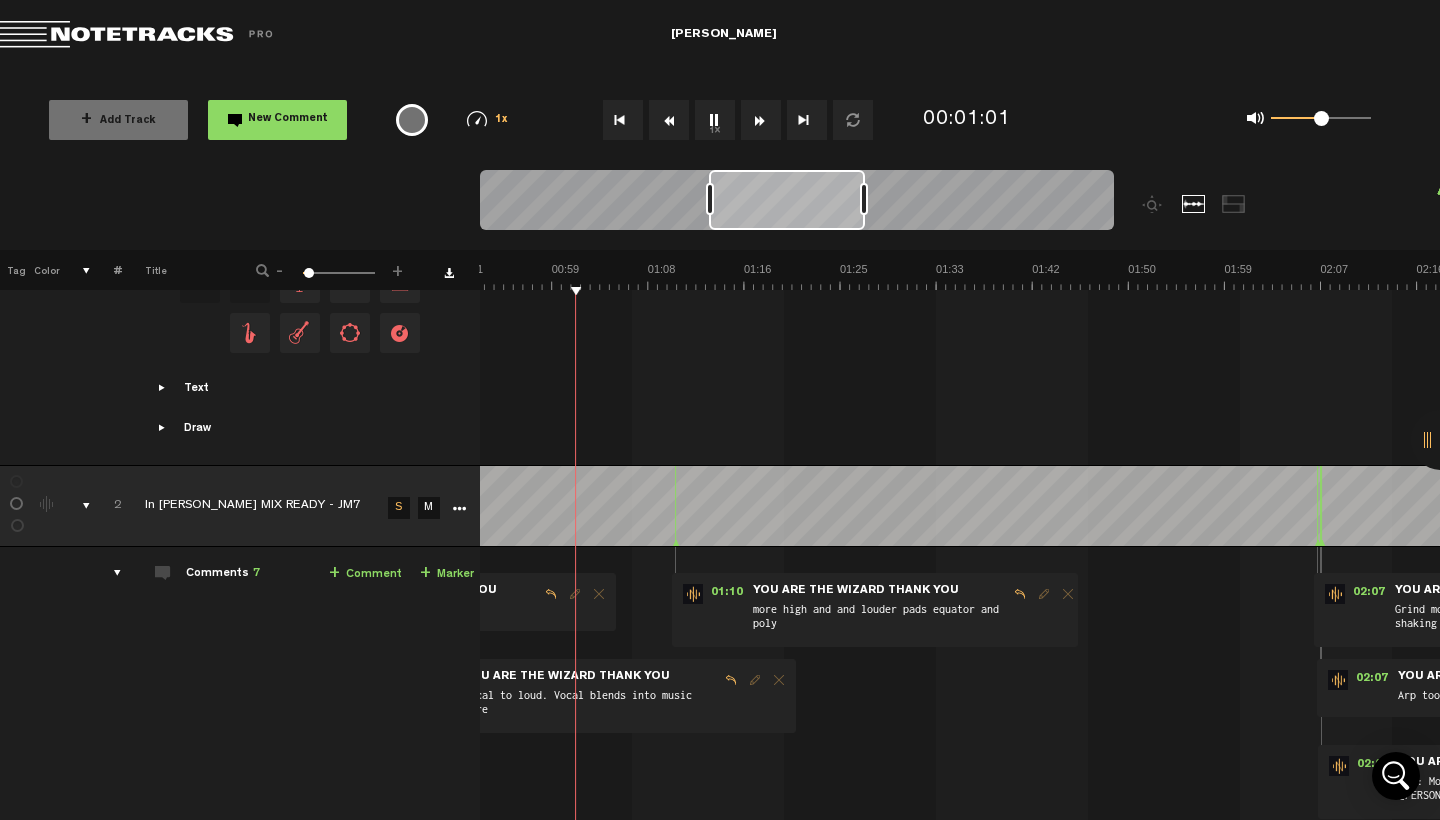 scroll, scrollTop: 0, scrollLeft: 599, axis: horizontal 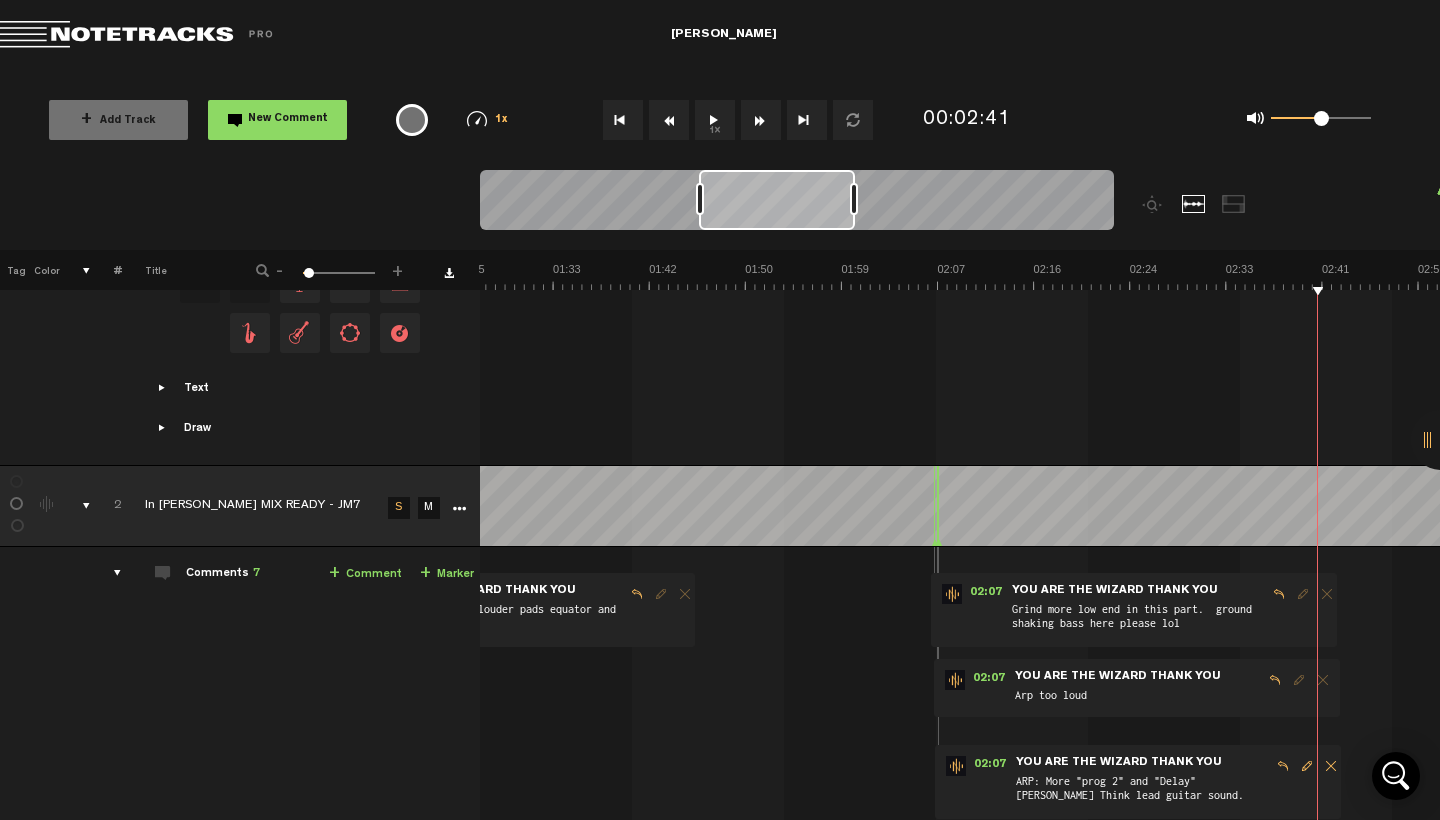 click at bounding box center [938, 506] 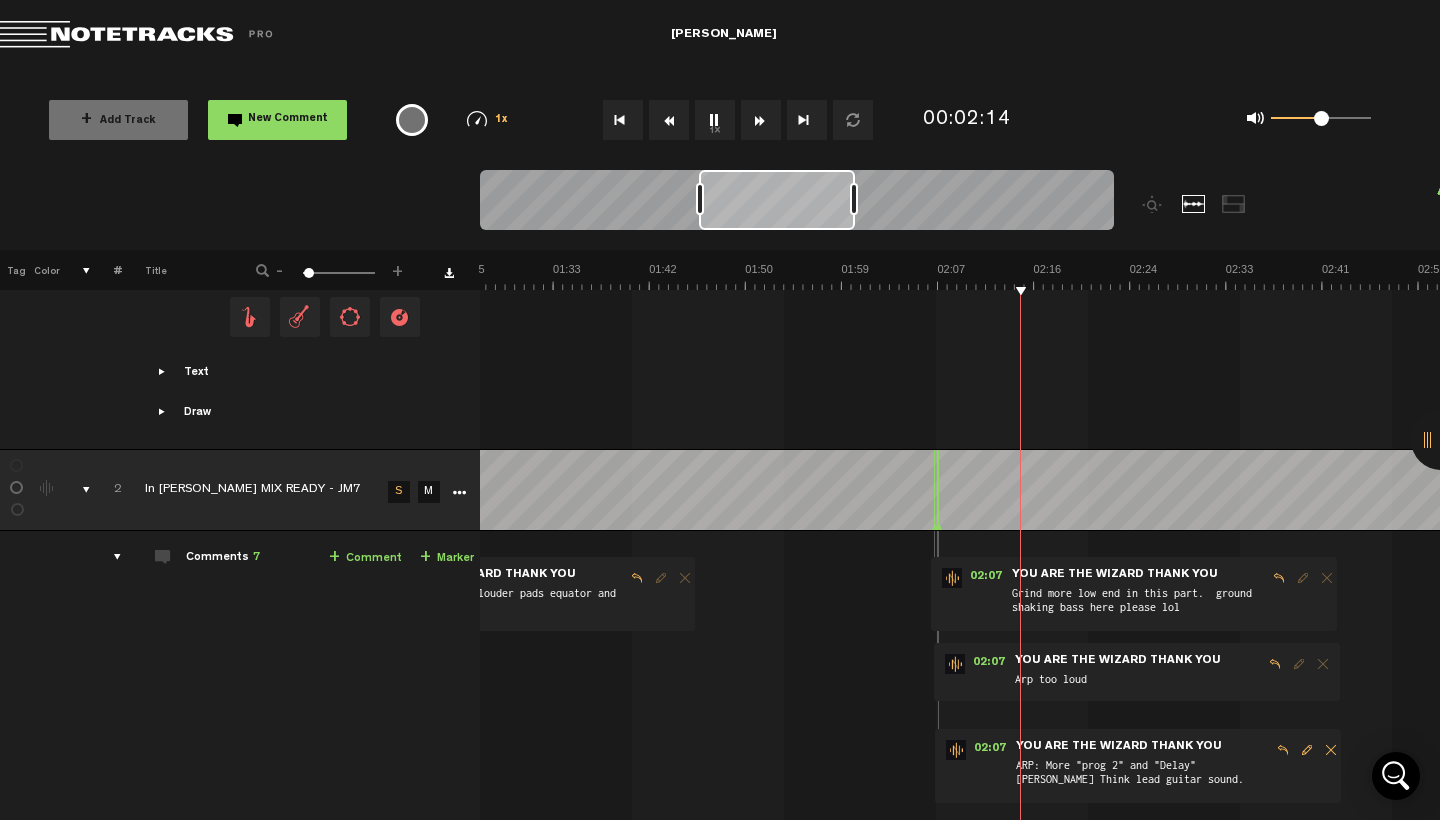 scroll, scrollTop: 2278, scrollLeft: 0, axis: vertical 